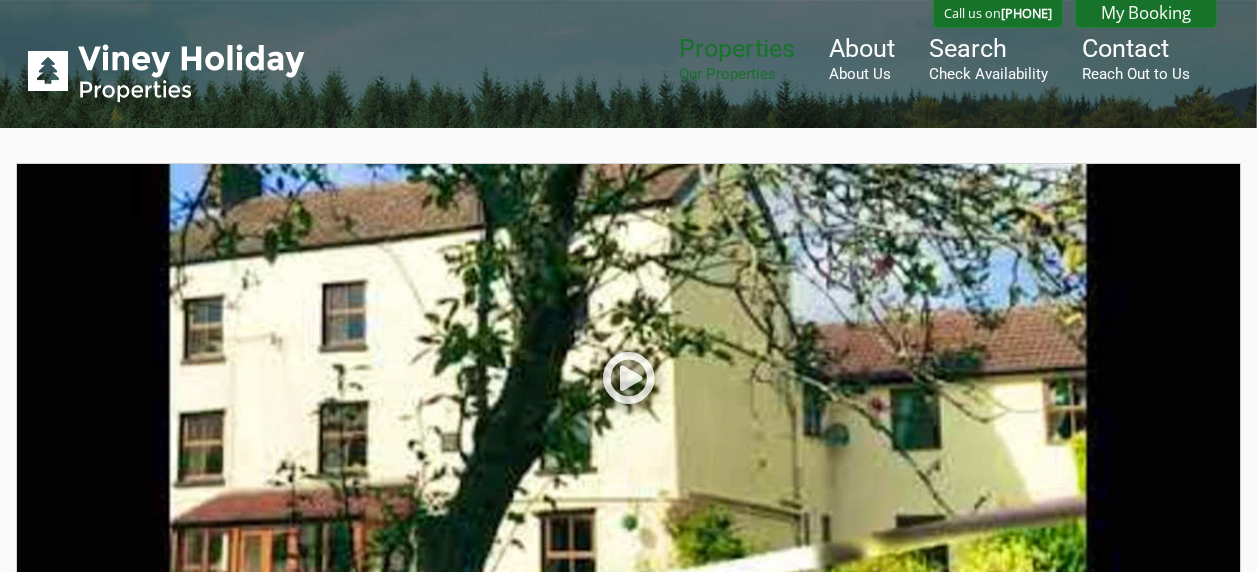 scroll, scrollTop: 500, scrollLeft: 0, axis: vertical 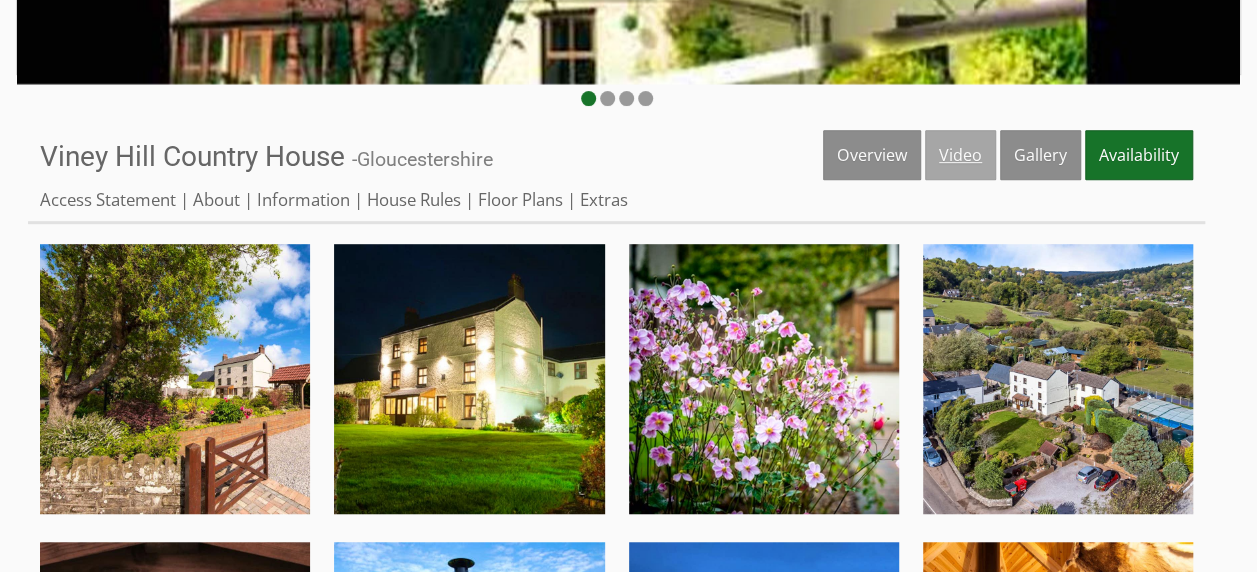 click on "Video" at bounding box center [960, 155] 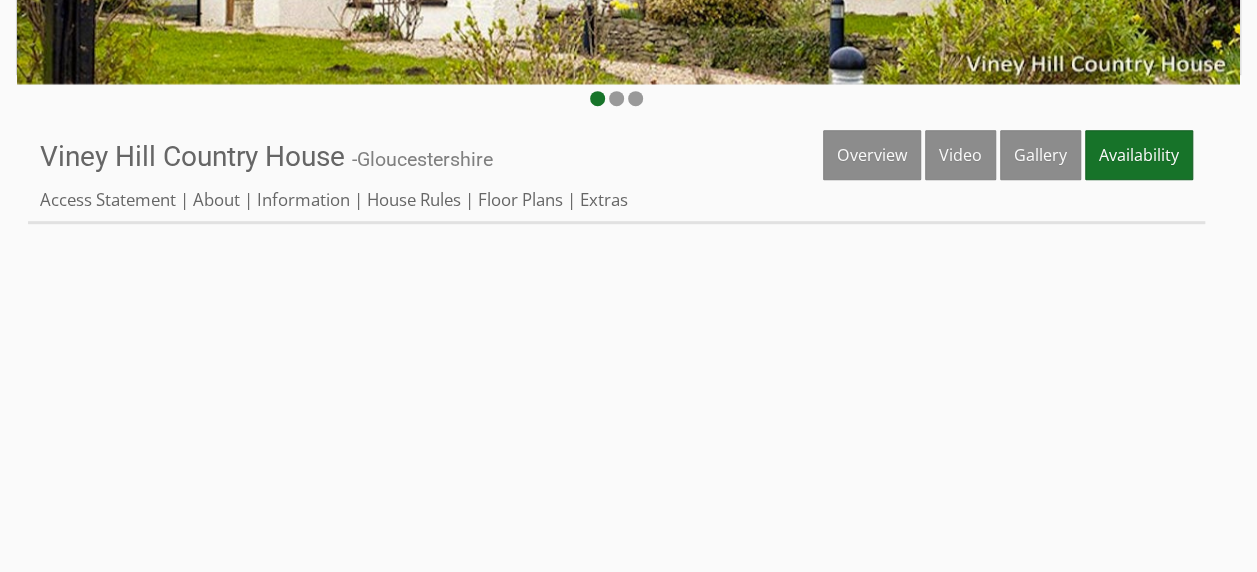 scroll, scrollTop: 0, scrollLeft: 0, axis: both 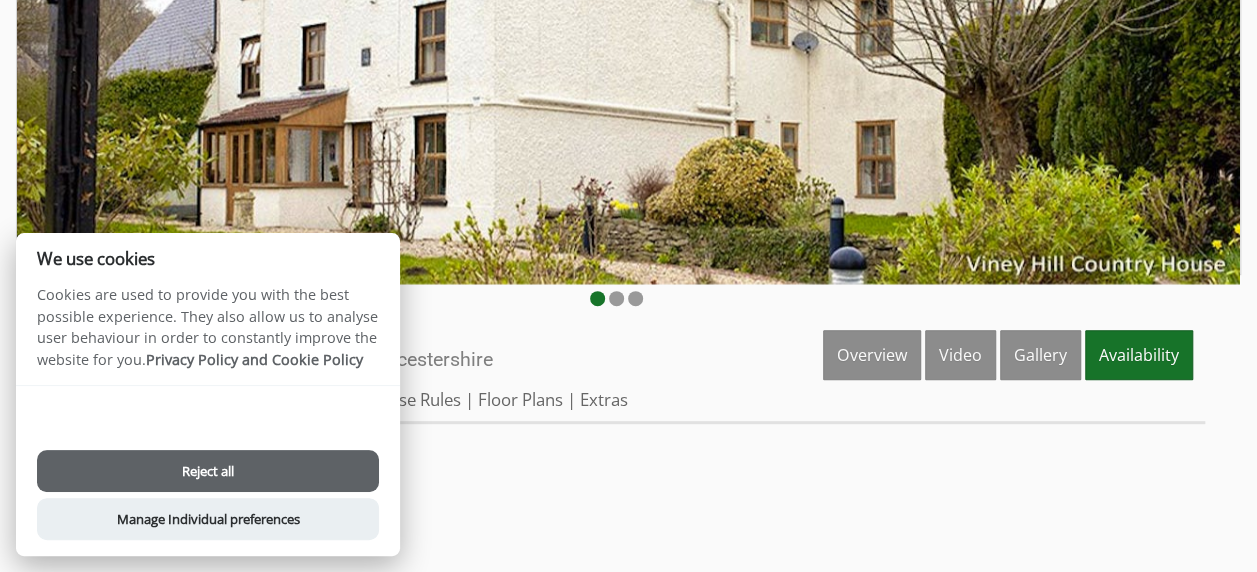 click on "Reject all" at bounding box center [208, 471] 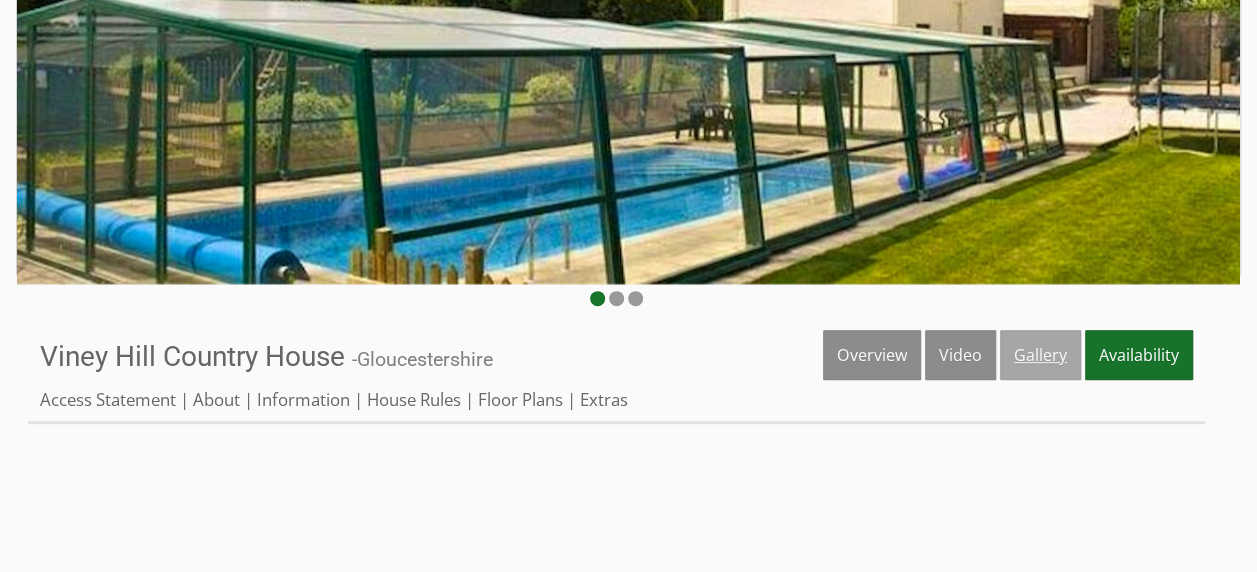 scroll, scrollTop: 300, scrollLeft: 0, axis: vertical 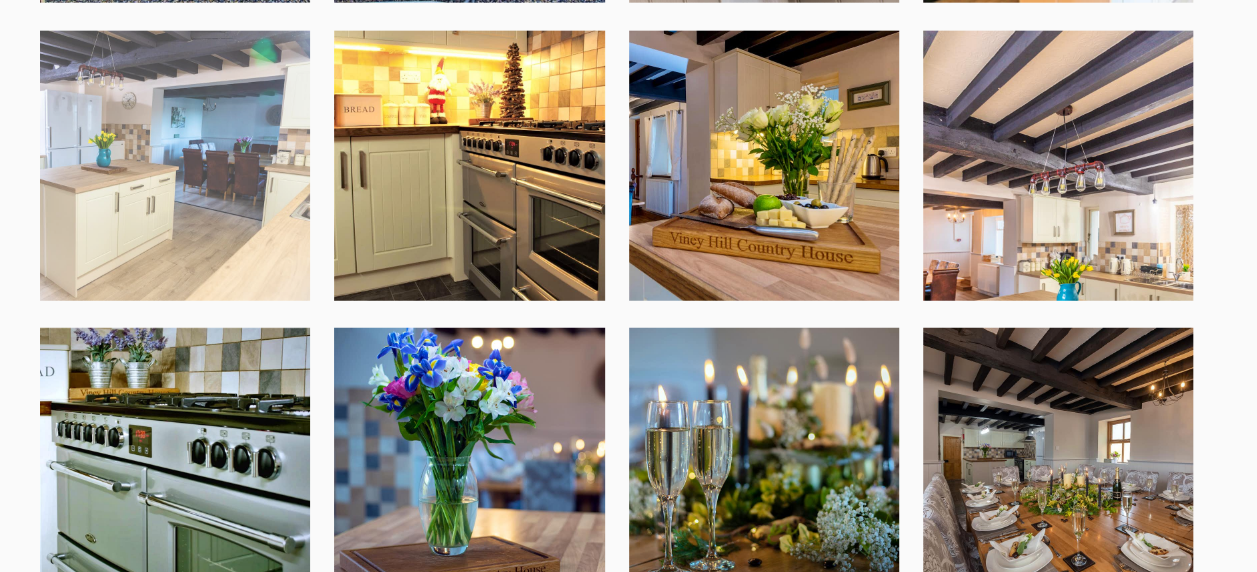click at bounding box center [175, 166] 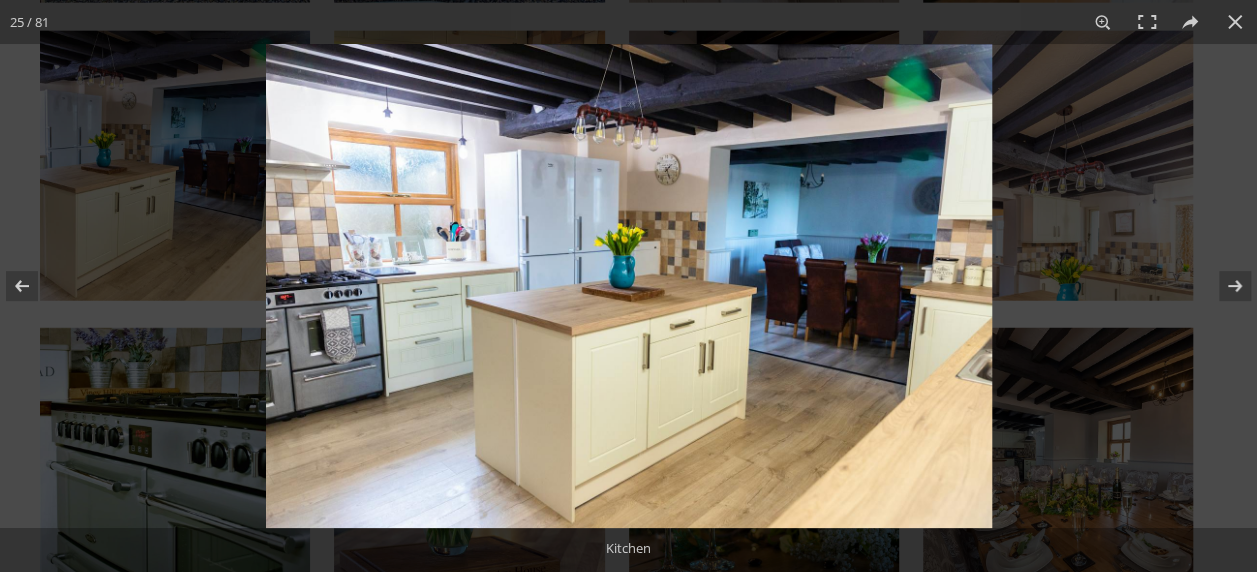 click at bounding box center (629, 286) 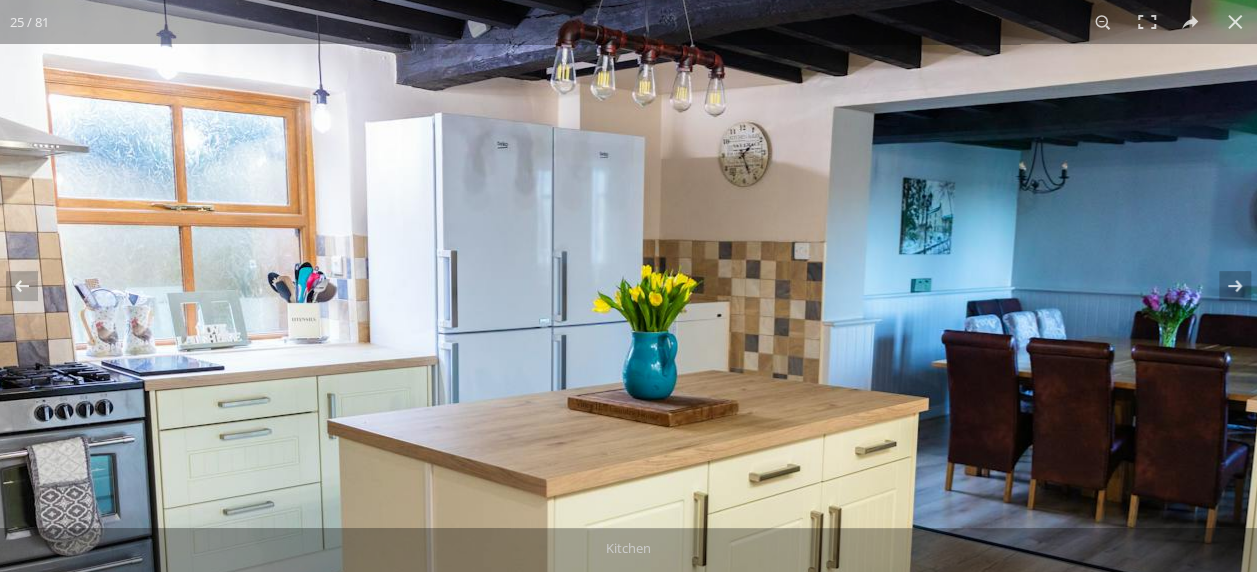 drag, startPoint x: 602, startPoint y: 204, endPoint x: 736, endPoint y: 304, distance: 167.20049 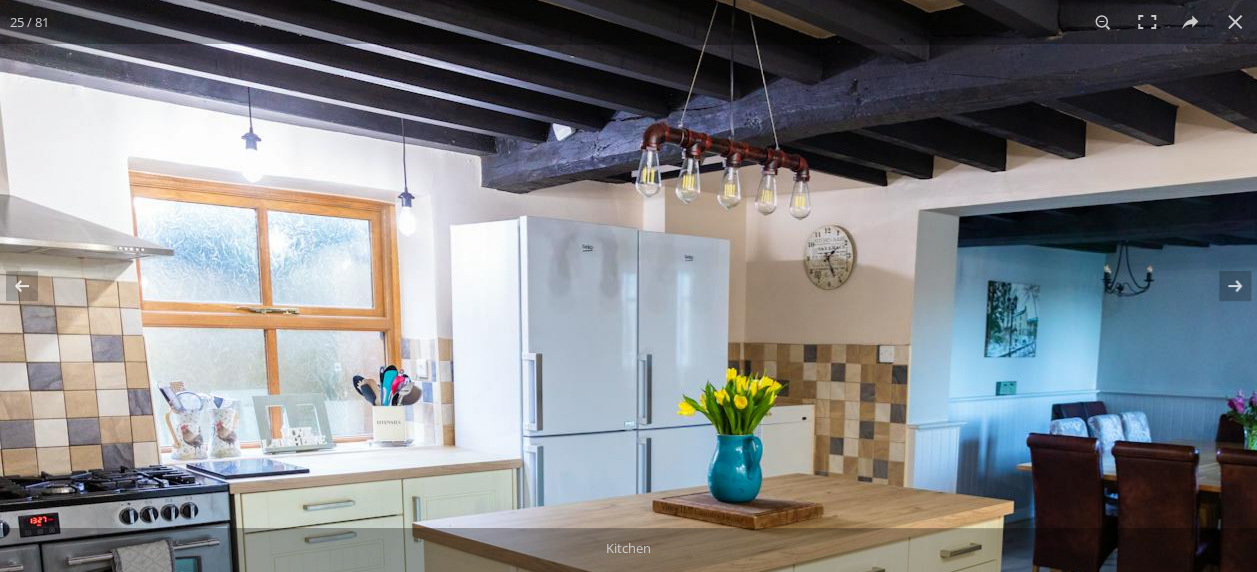 click at bounding box center [750, 498] 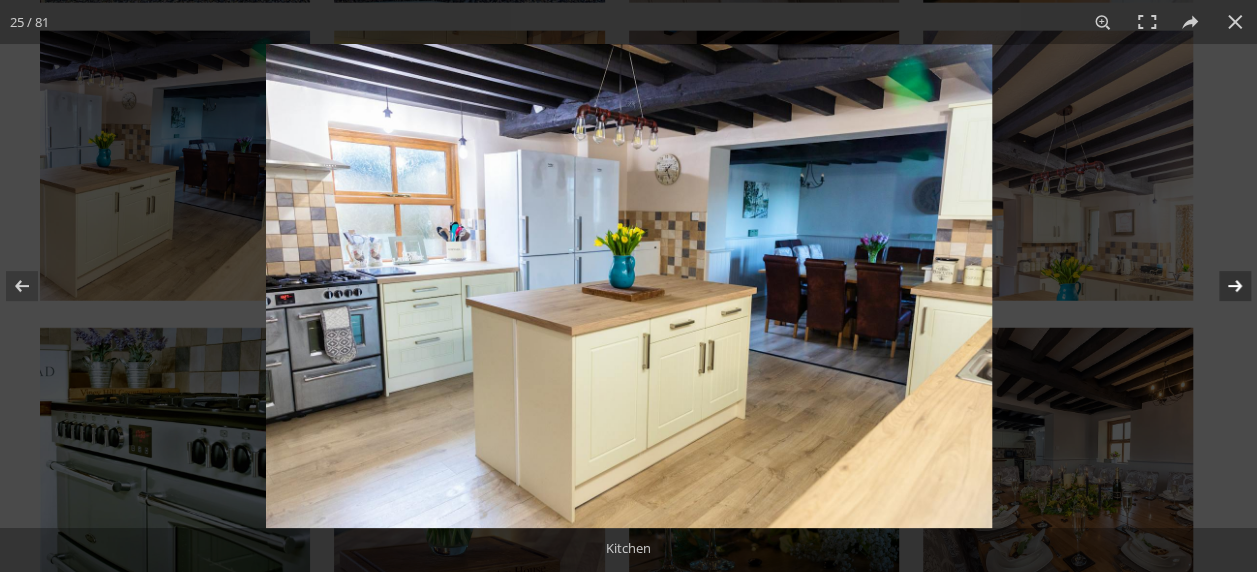 click at bounding box center [1222, 286] 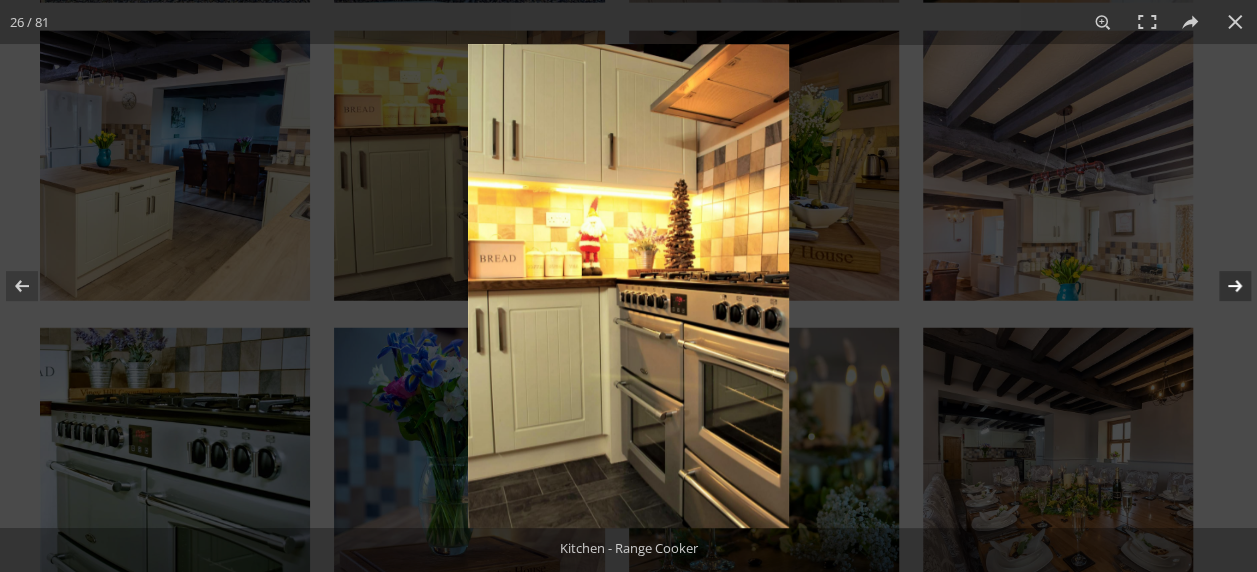 click at bounding box center (1222, 286) 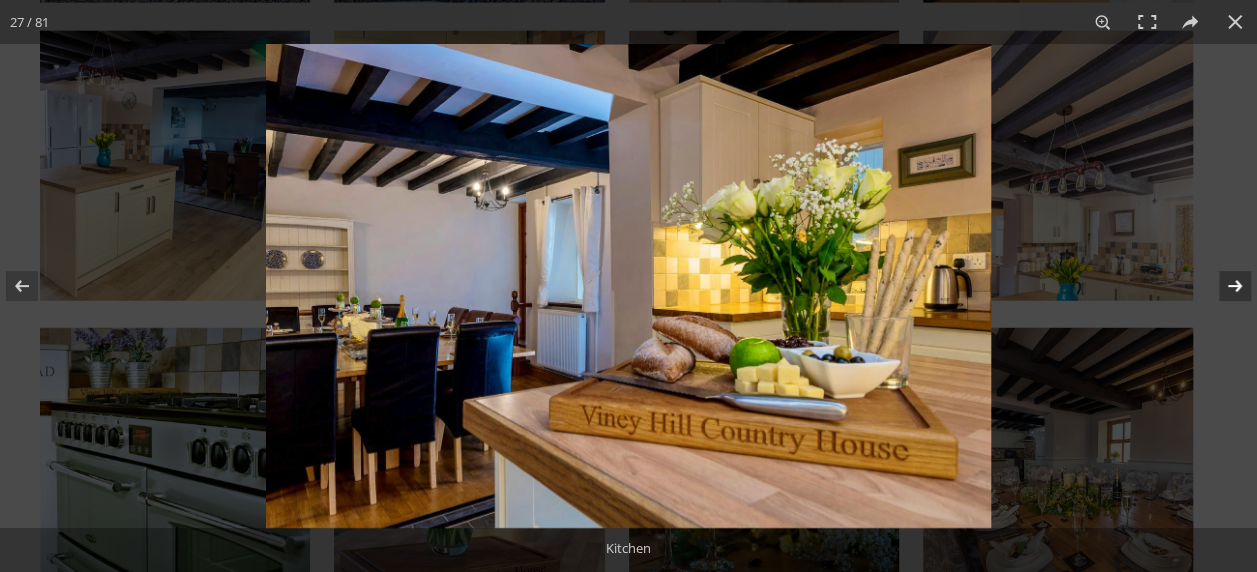 click at bounding box center (1222, 286) 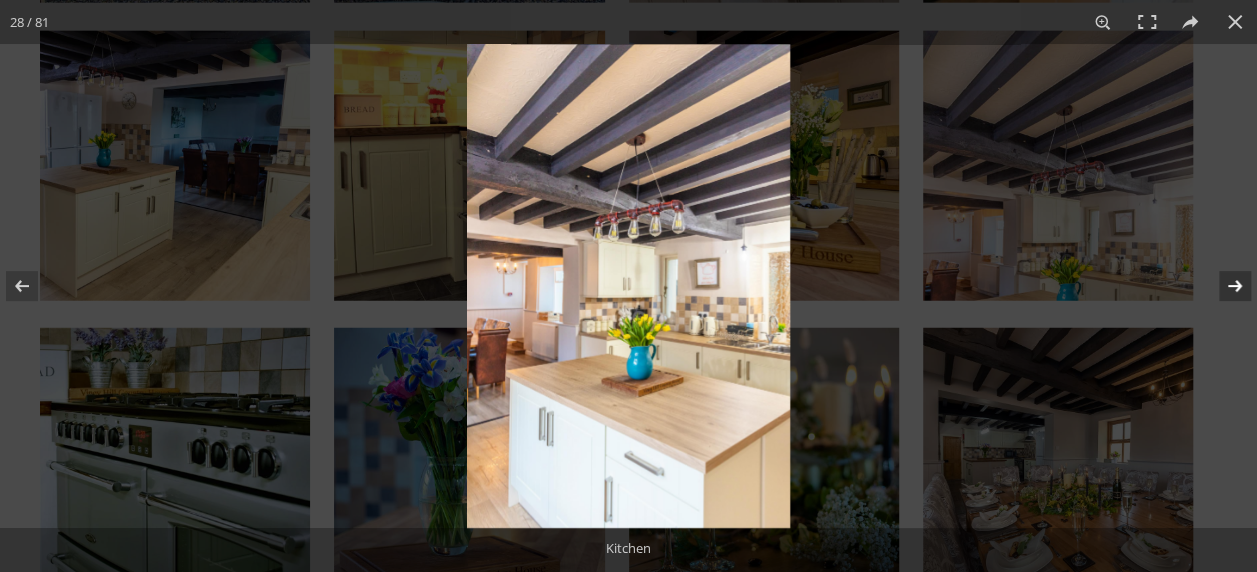 click at bounding box center [1222, 286] 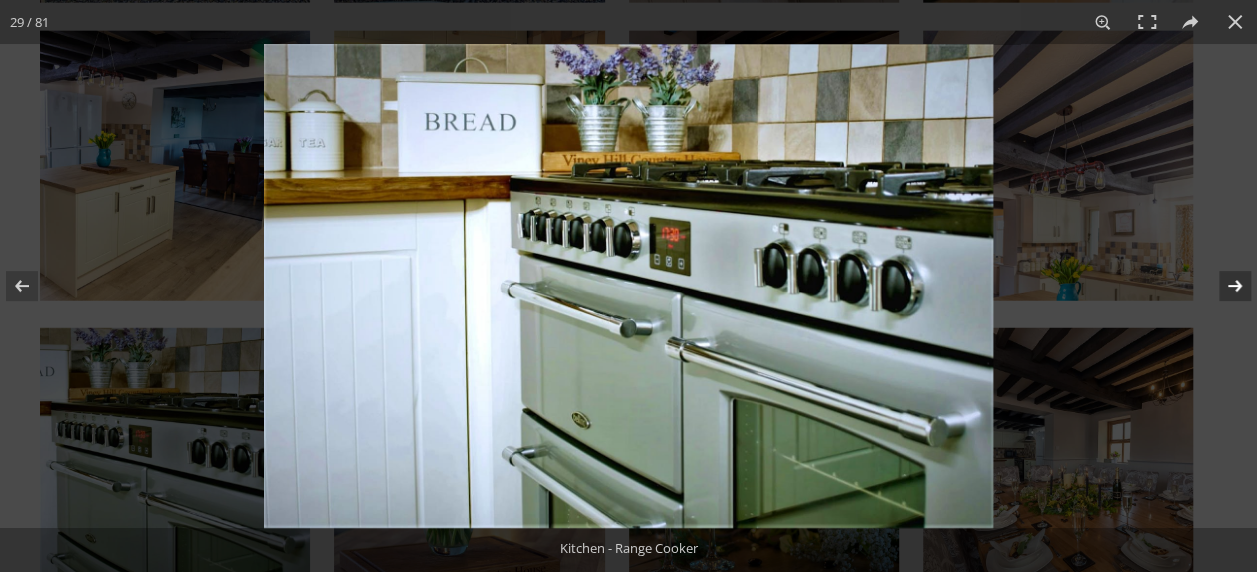 click at bounding box center (1222, 286) 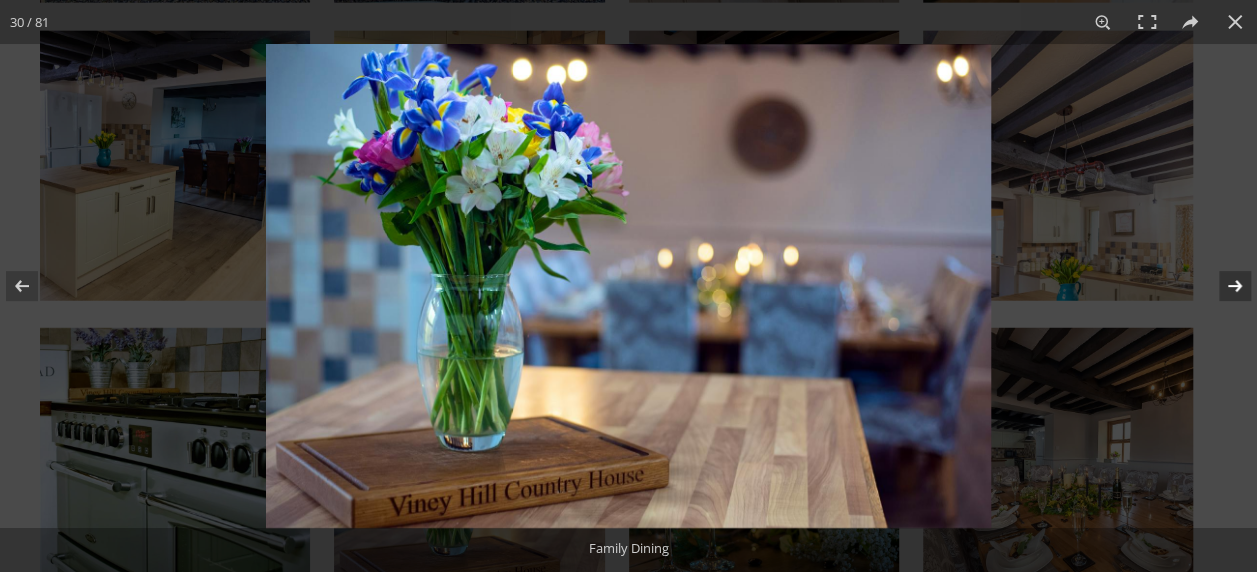 click at bounding box center [1222, 286] 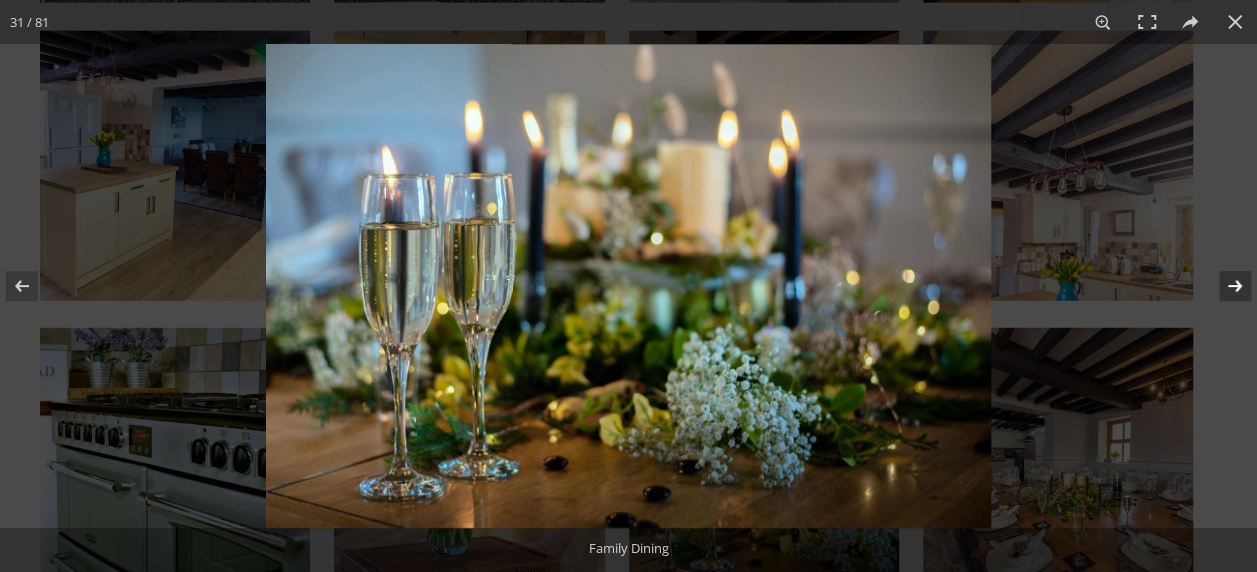 click at bounding box center [1222, 286] 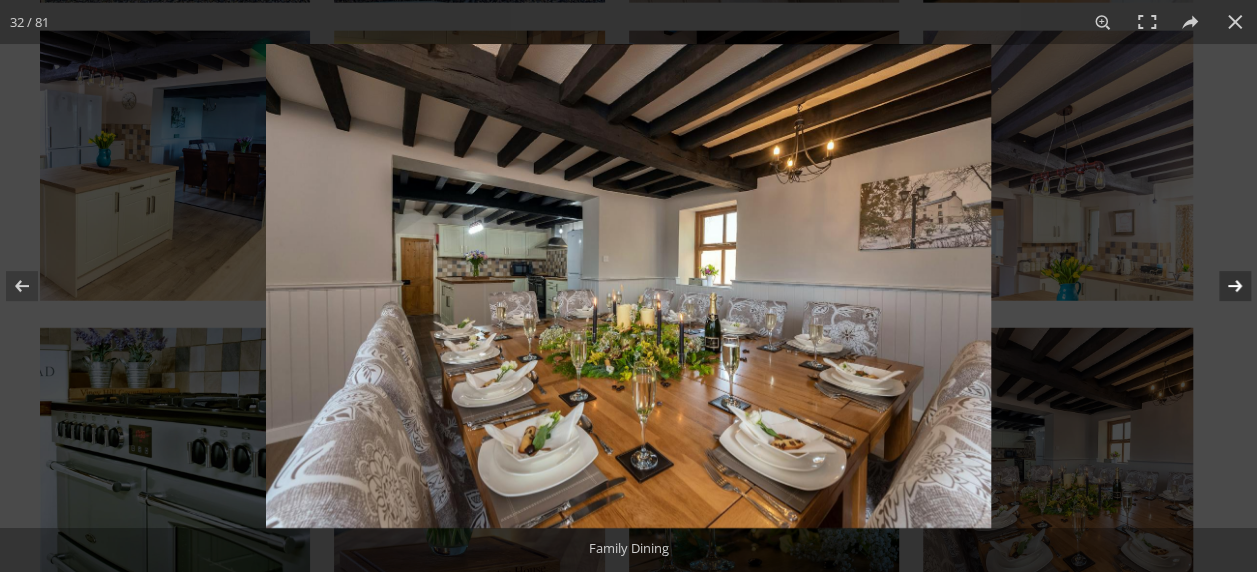 click at bounding box center [1222, 286] 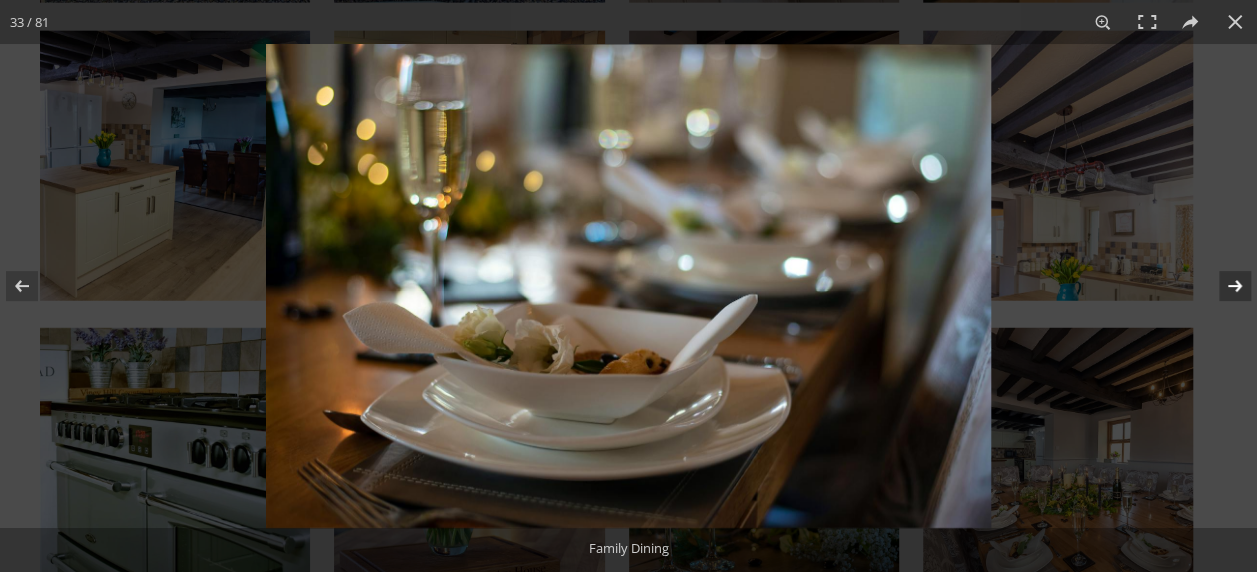 click at bounding box center [1222, 286] 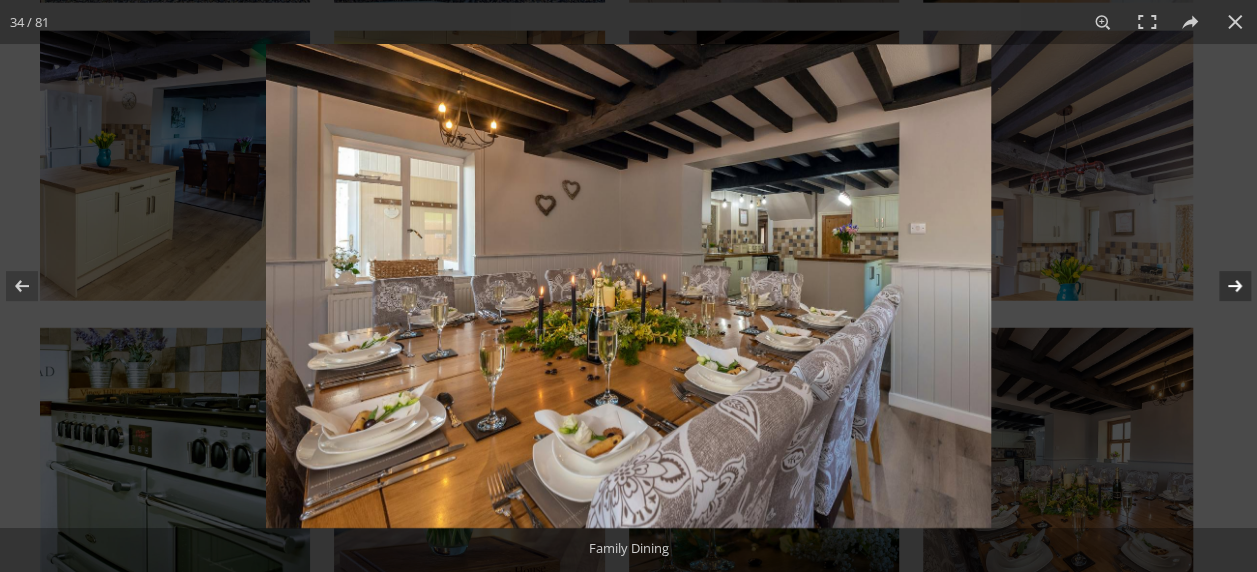 click at bounding box center (1222, 286) 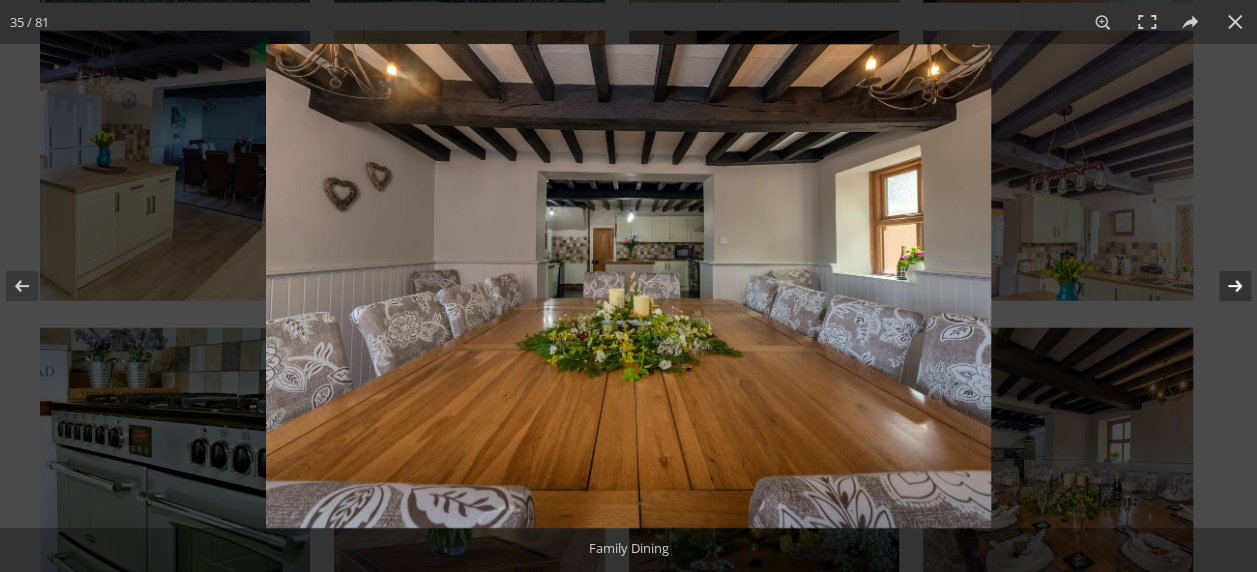 click at bounding box center (1222, 286) 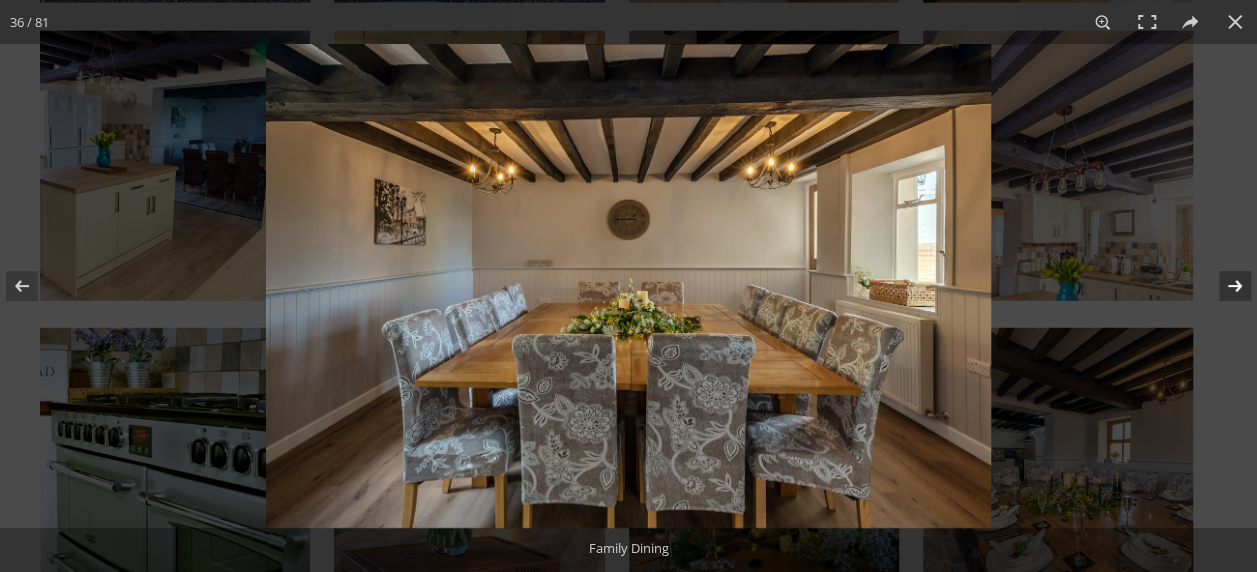 click at bounding box center [1222, 286] 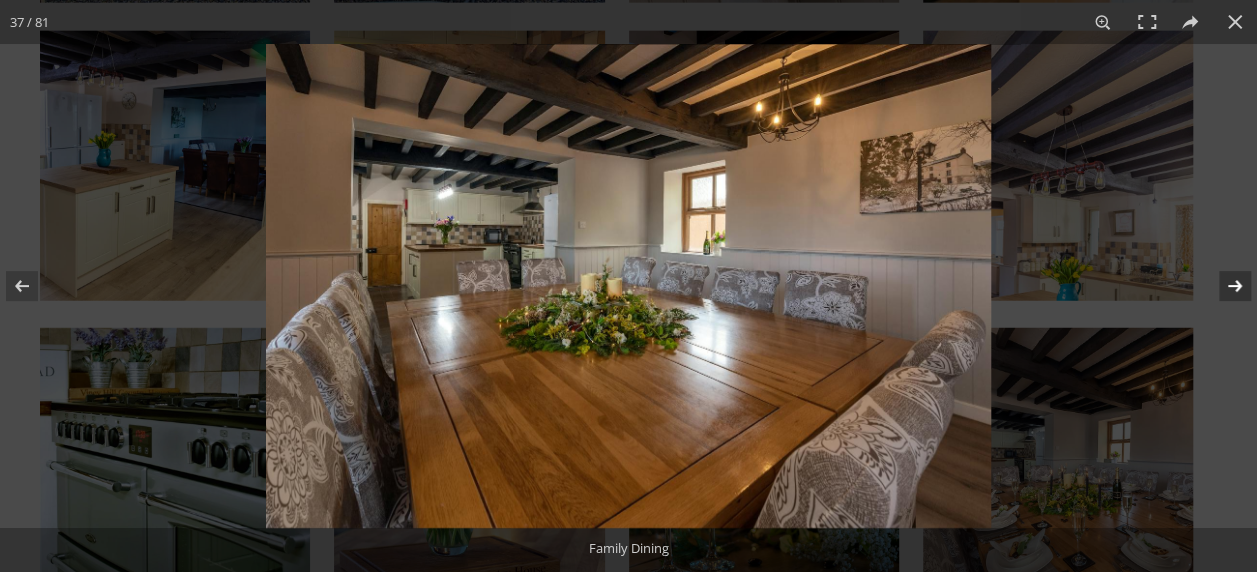click at bounding box center [1222, 286] 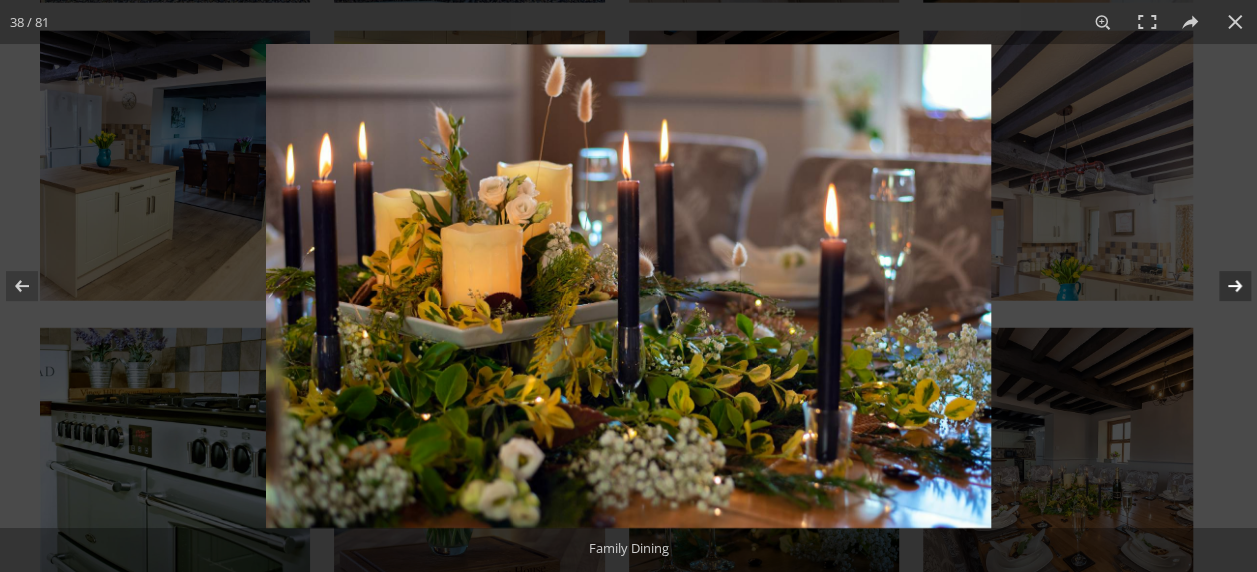 click at bounding box center (1222, 286) 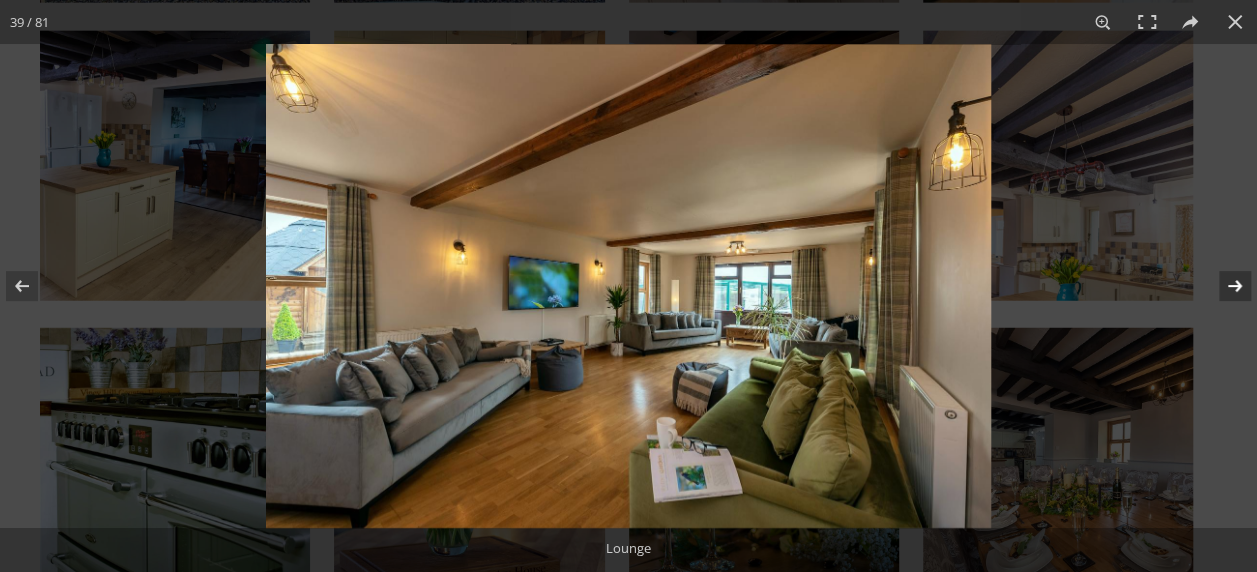 click at bounding box center (1222, 286) 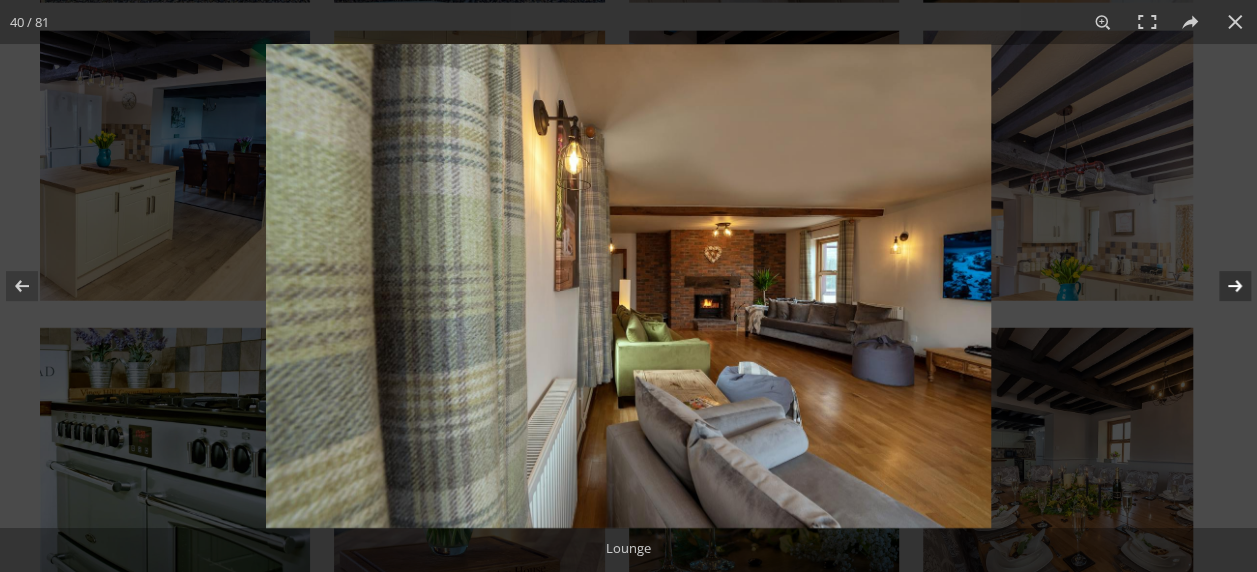 click at bounding box center (1222, 286) 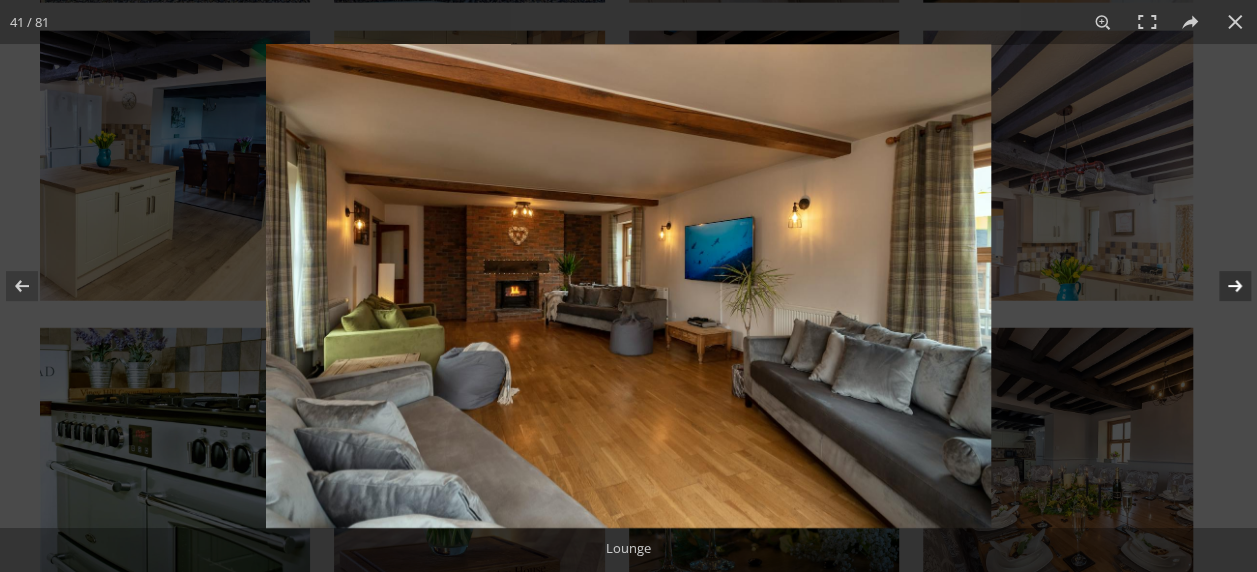 click at bounding box center [1222, 286] 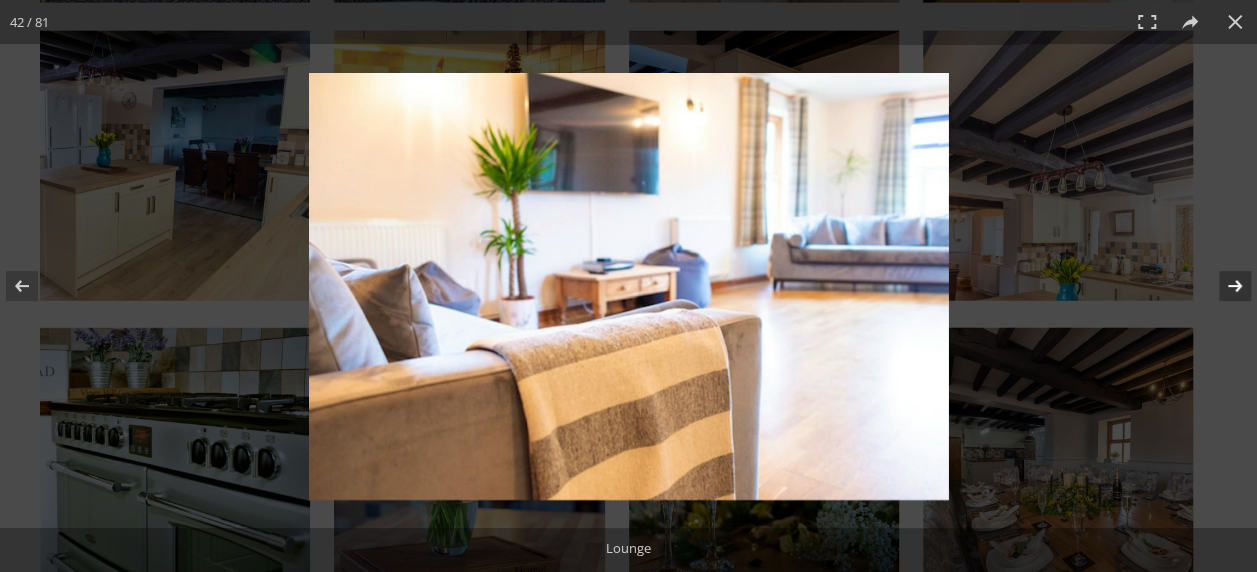 click at bounding box center (1222, 286) 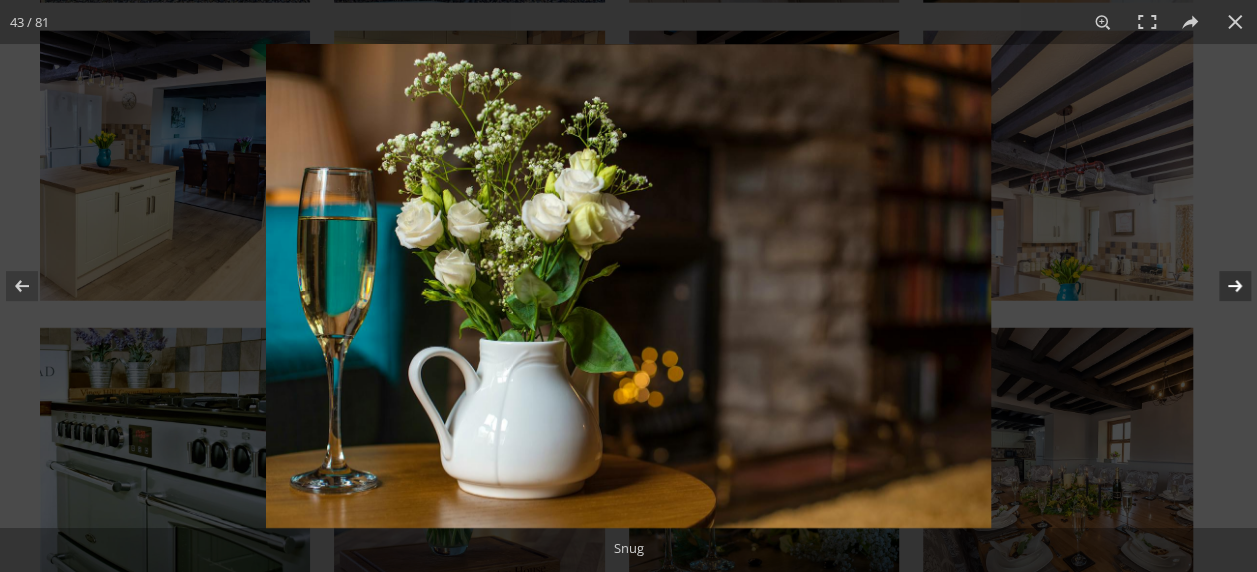 click at bounding box center [1222, 286] 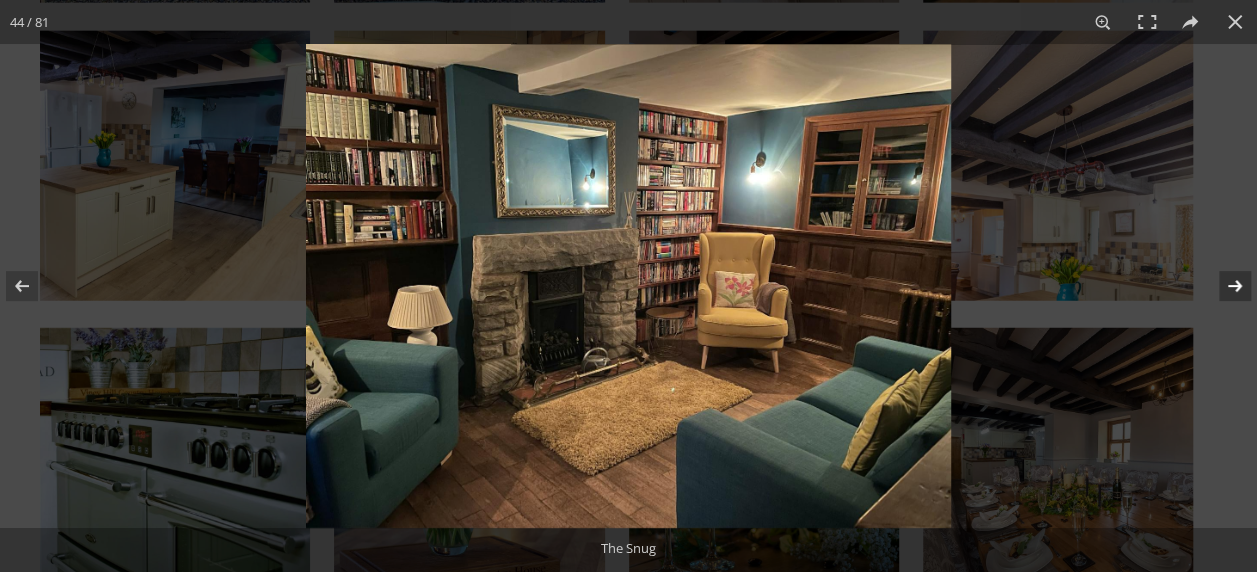 click at bounding box center [1222, 286] 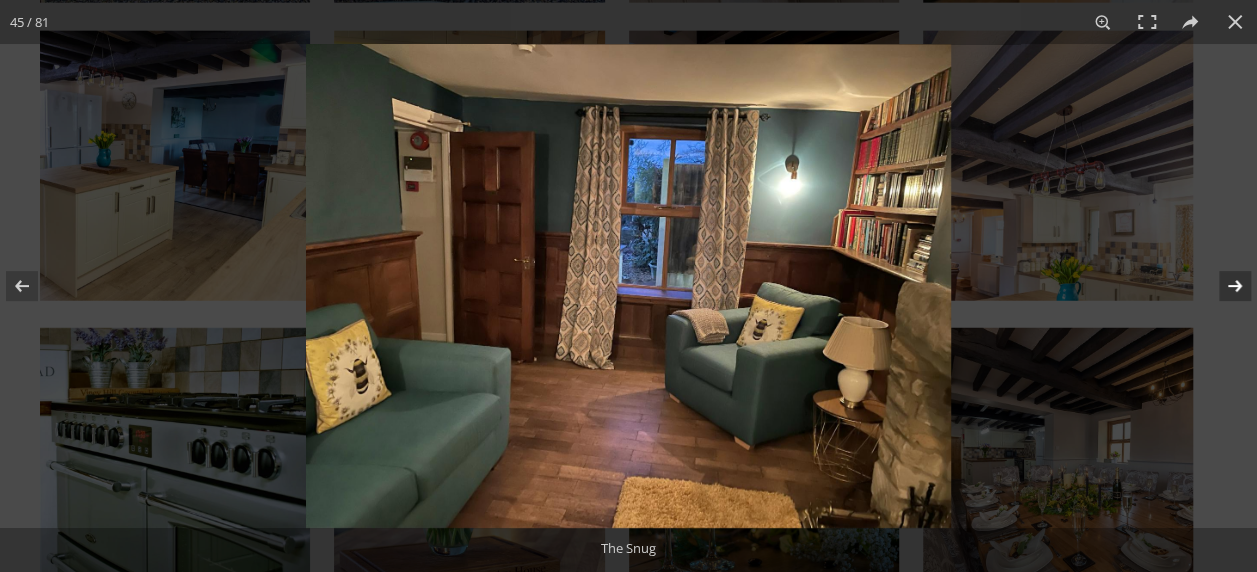 click at bounding box center (1222, 286) 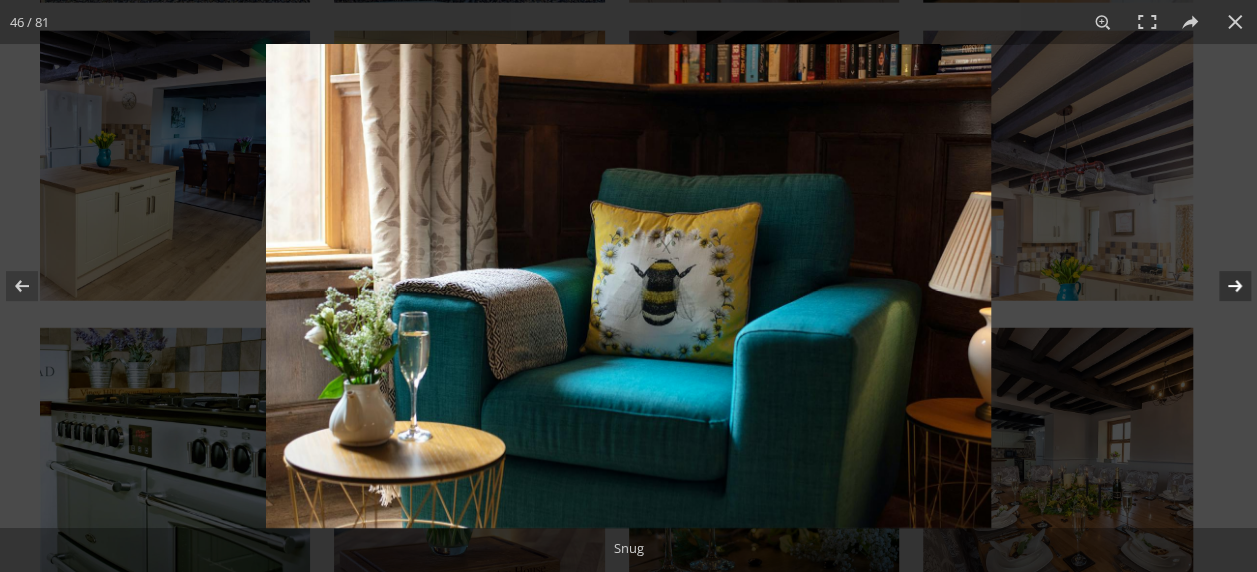 click at bounding box center [1222, 286] 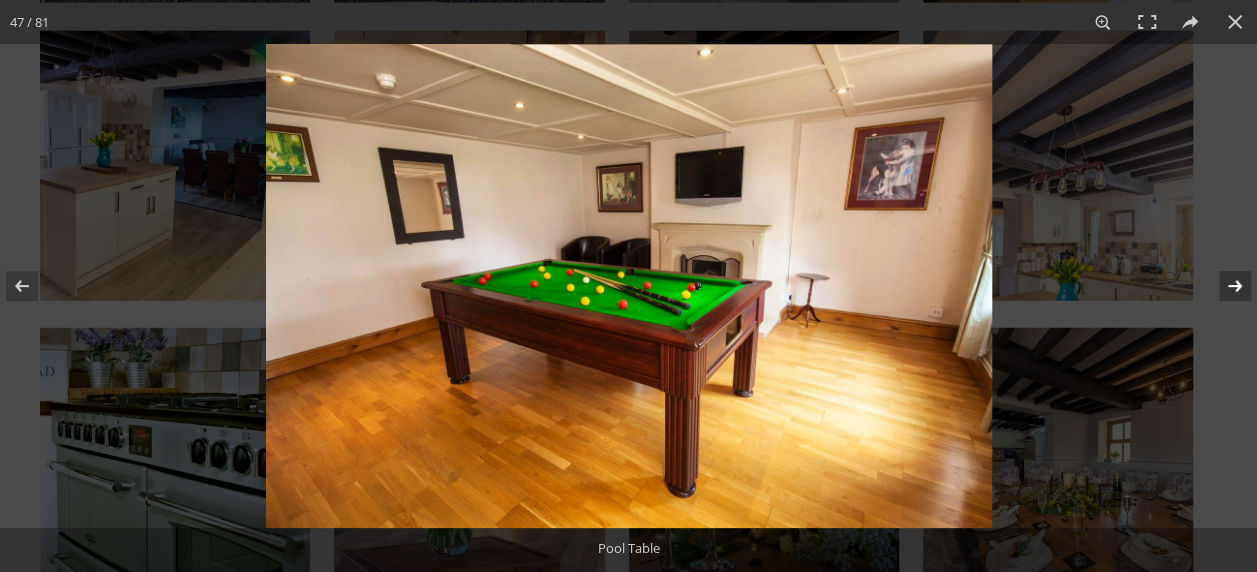 click at bounding box center [1222, 286] 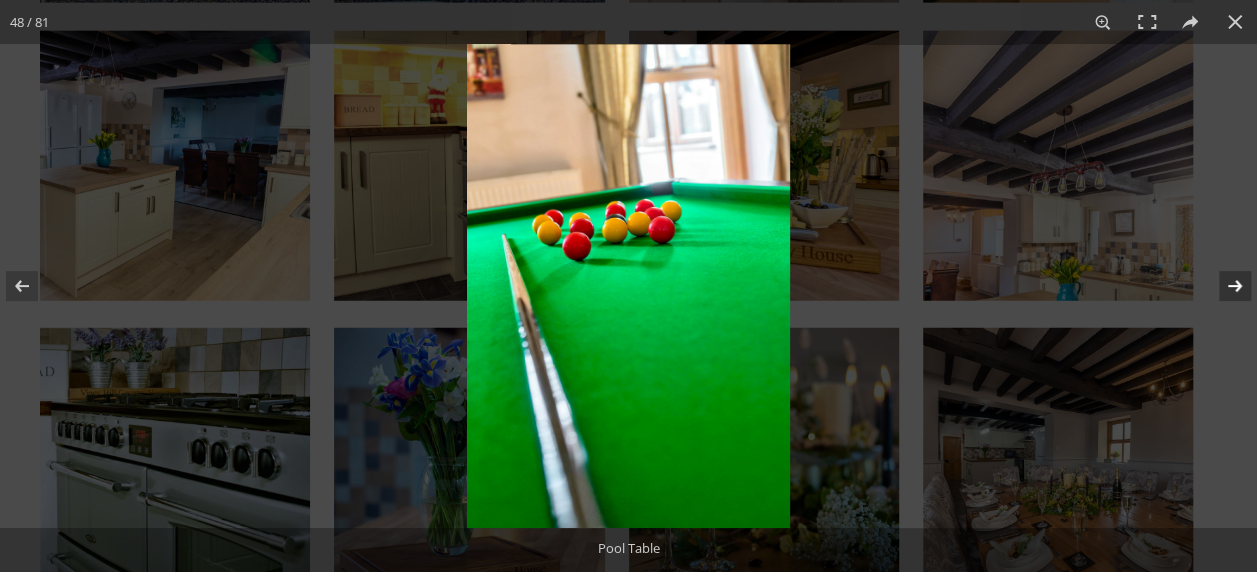 click at bounding box center [1222, 286] 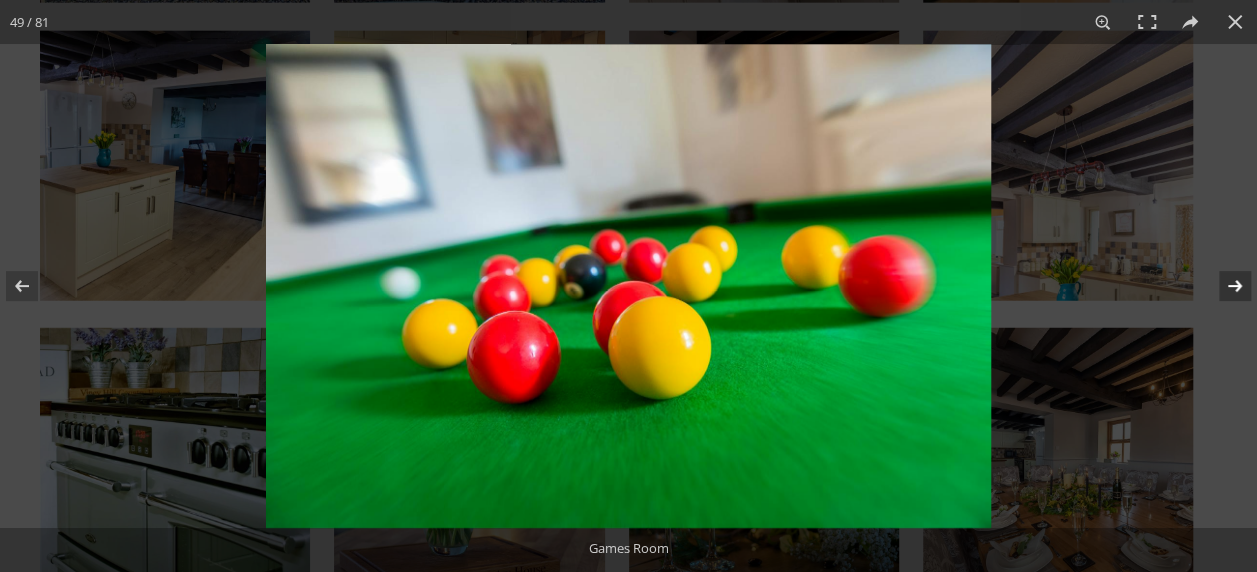 click at bounding box center (1222, 286) 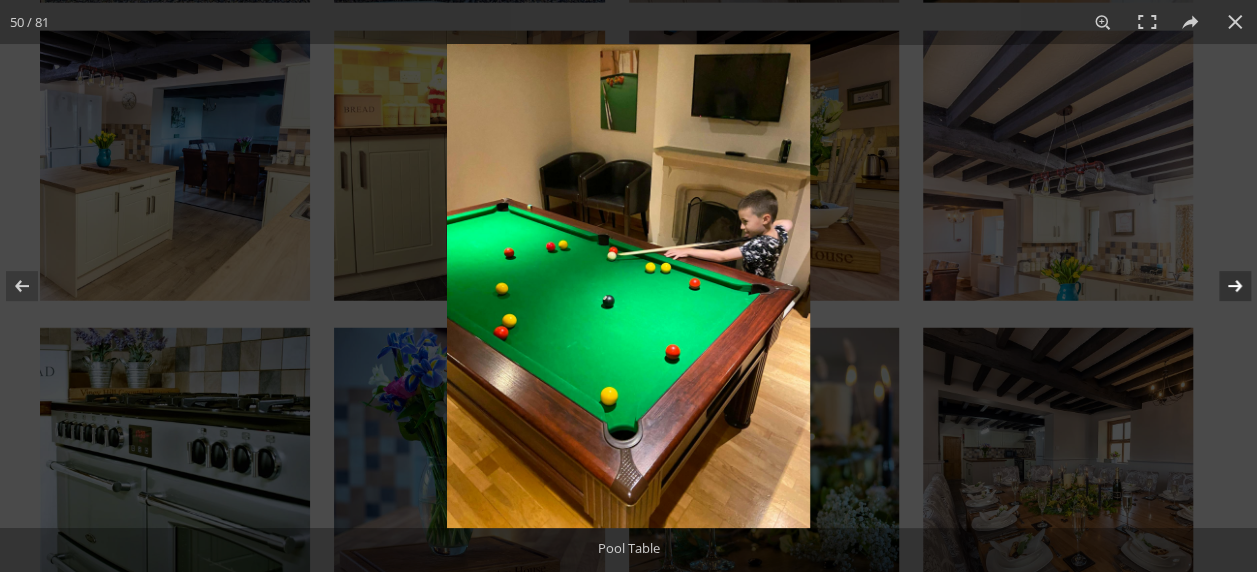 click at bounding box center (1222, 286) 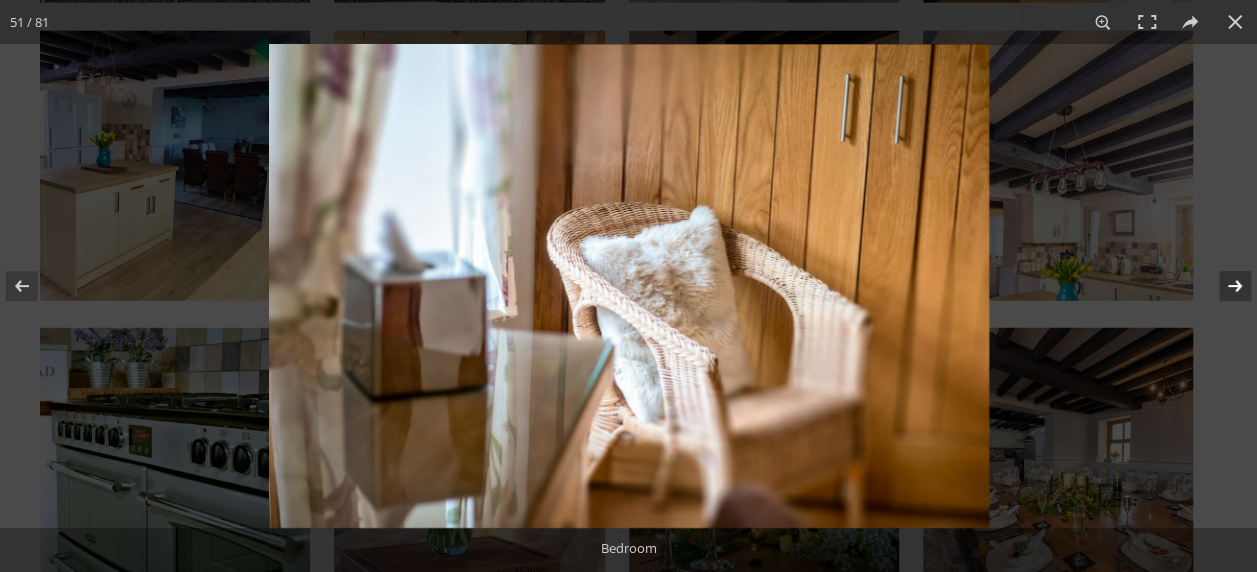 click at bounding box center [1222, 286] 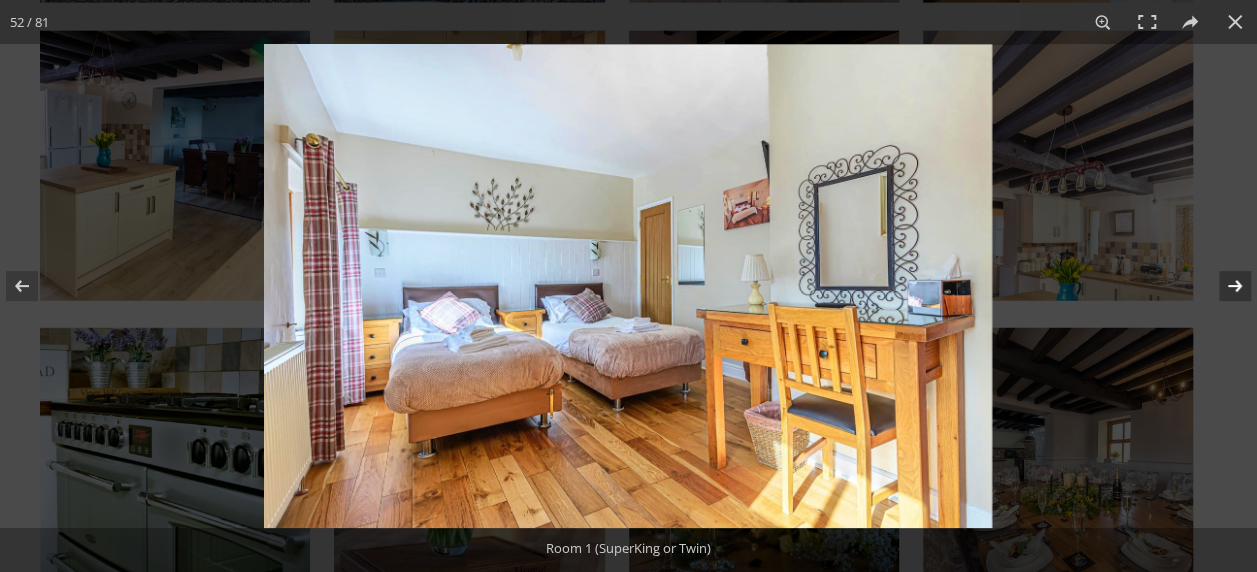 click at bounding box center [1222, 286] 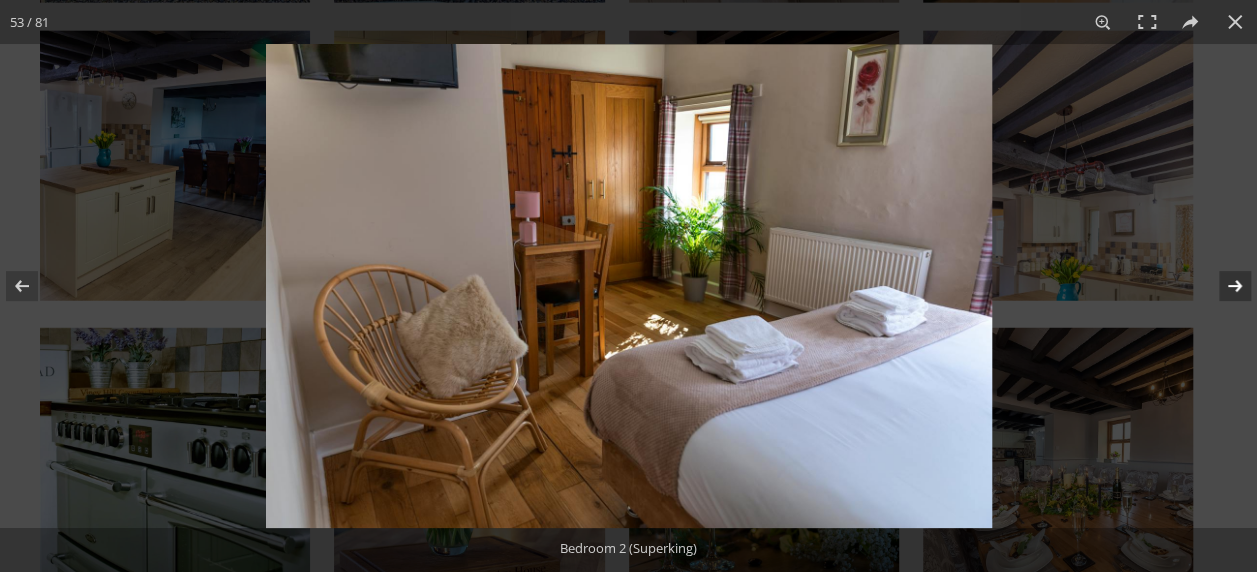 click at bounding box center [1222, 286] 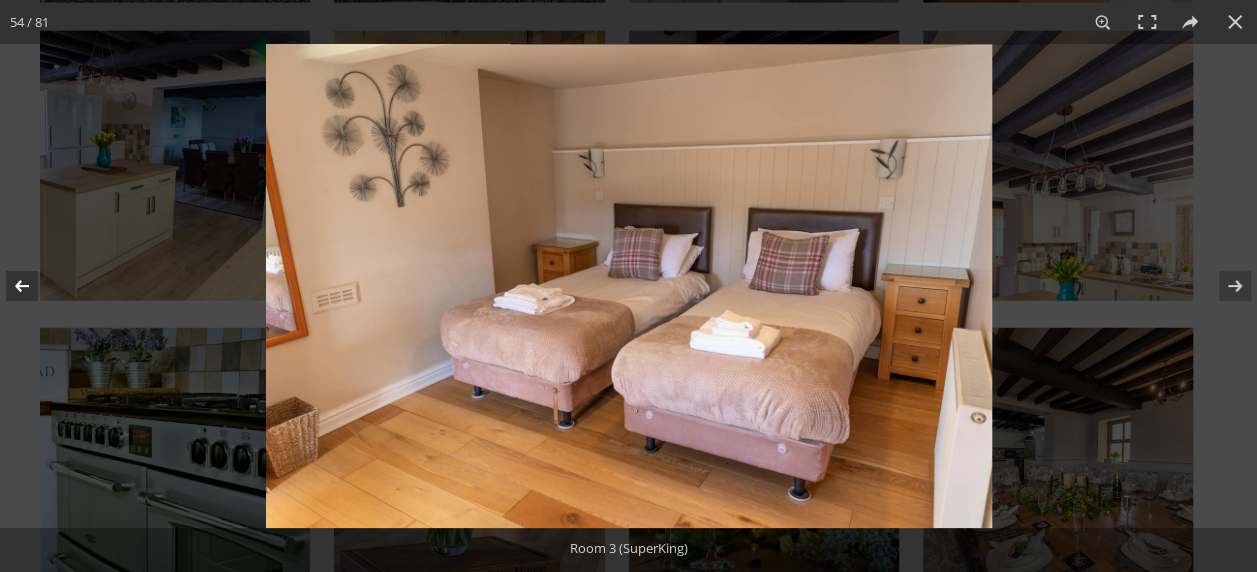 click at bounding box center (35, 286) 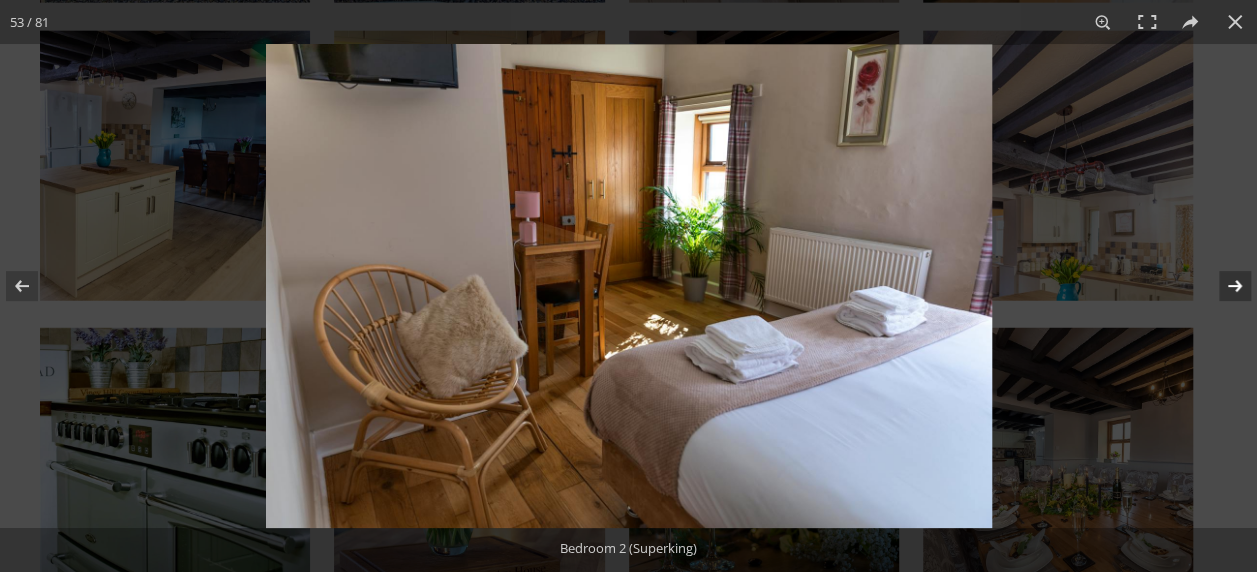 click at bounding box center [1222, 286] 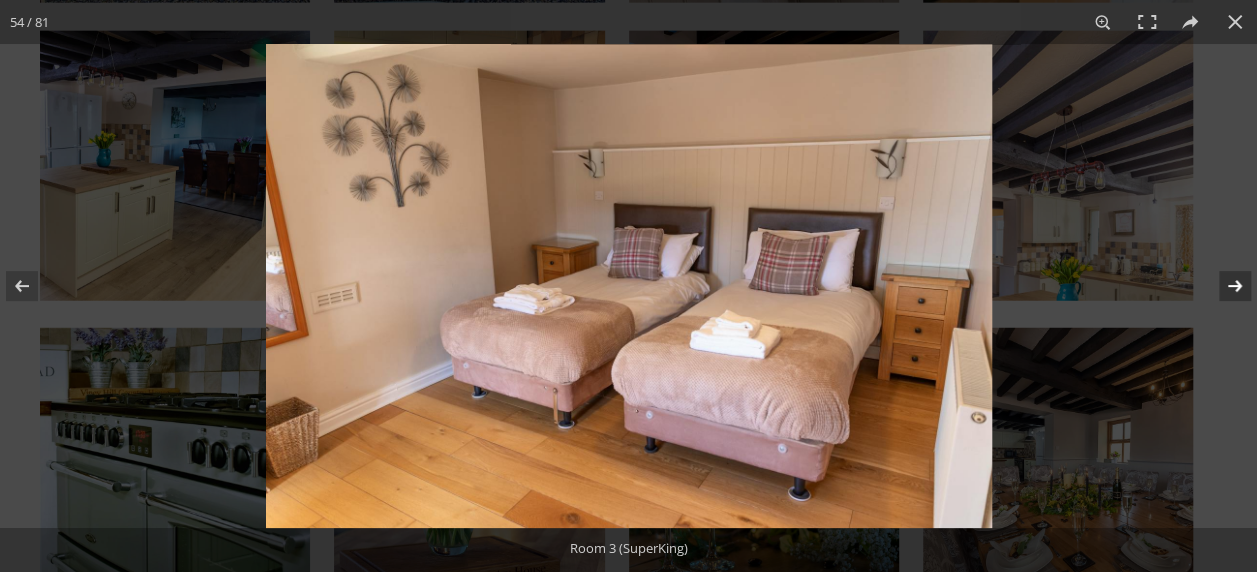 click at bounding box center (1222, 286) 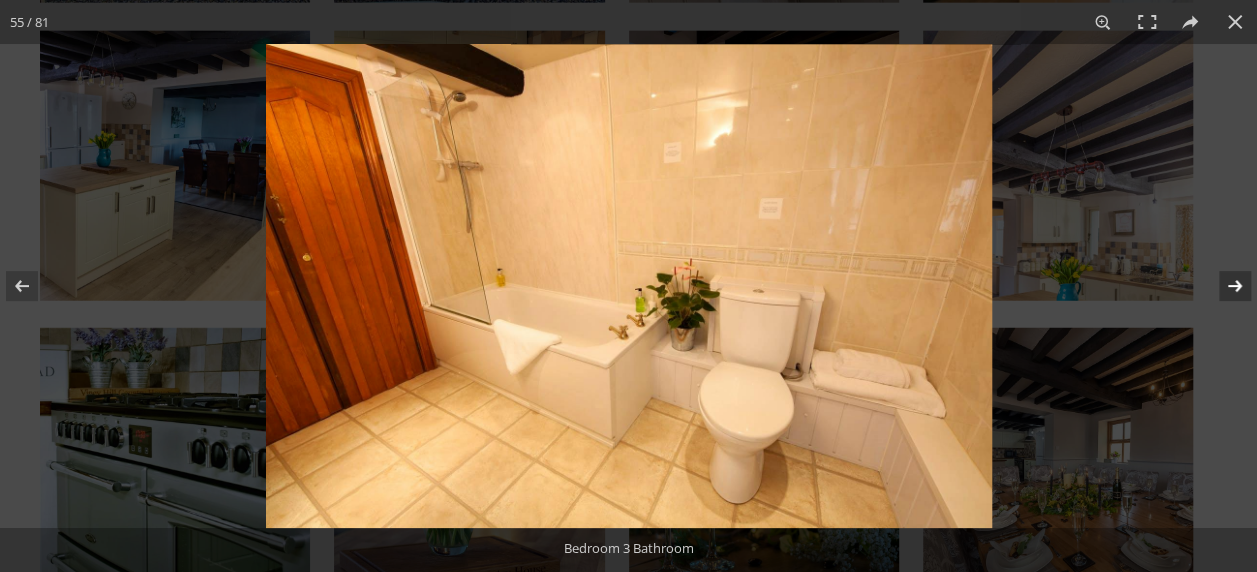 click at bounding box center [1222, 286] 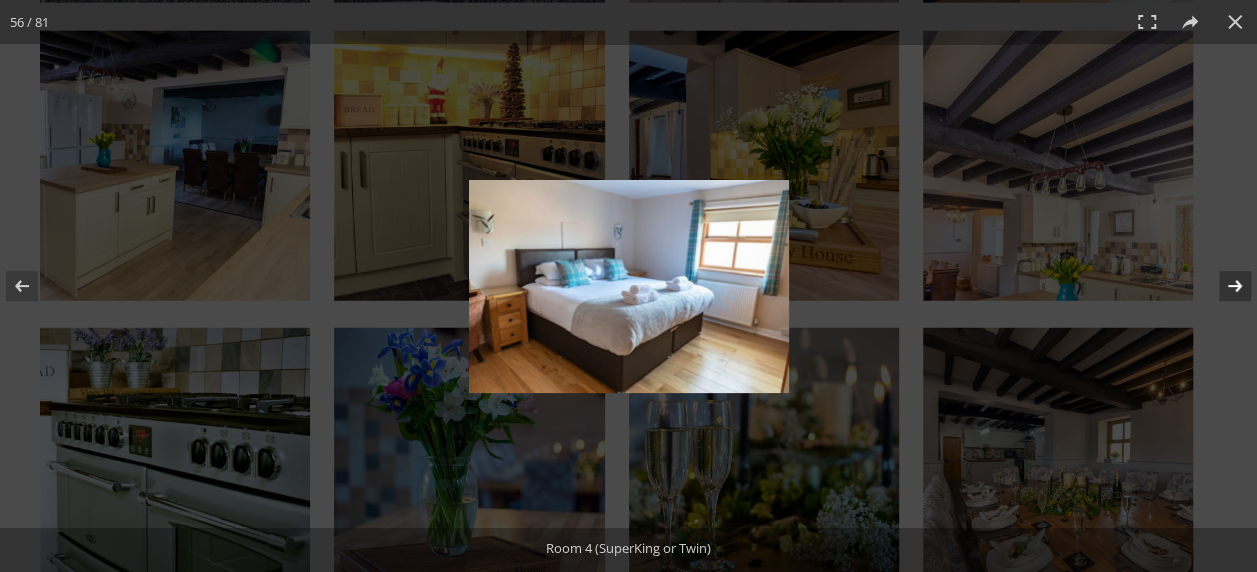 click at bounding box center [1222, 286] 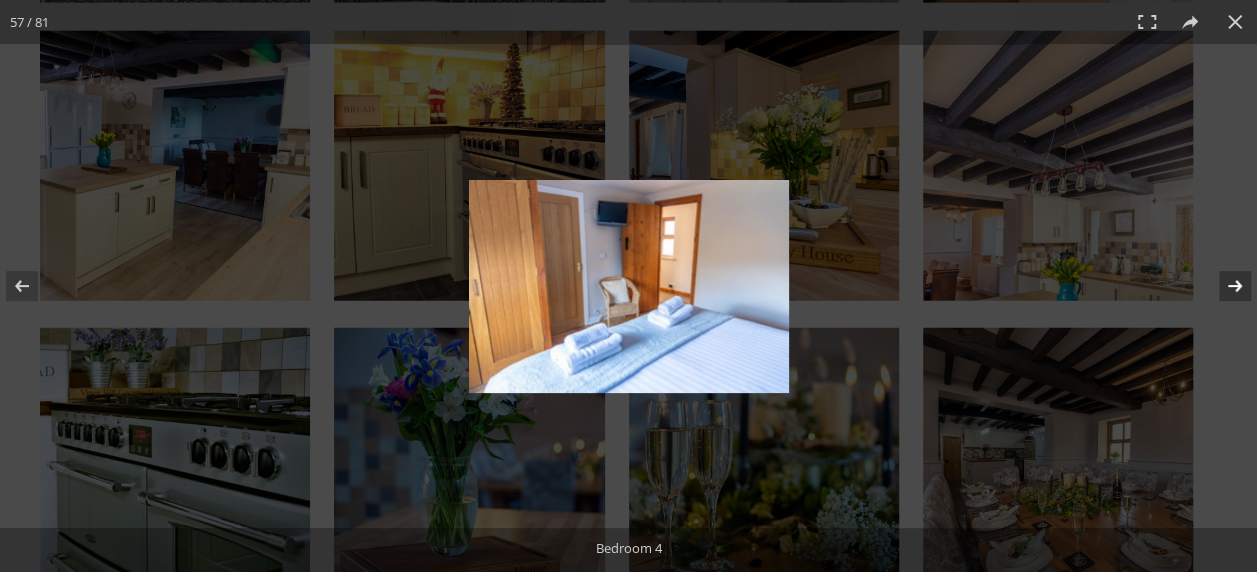 click at bounding box center [1222, 286] 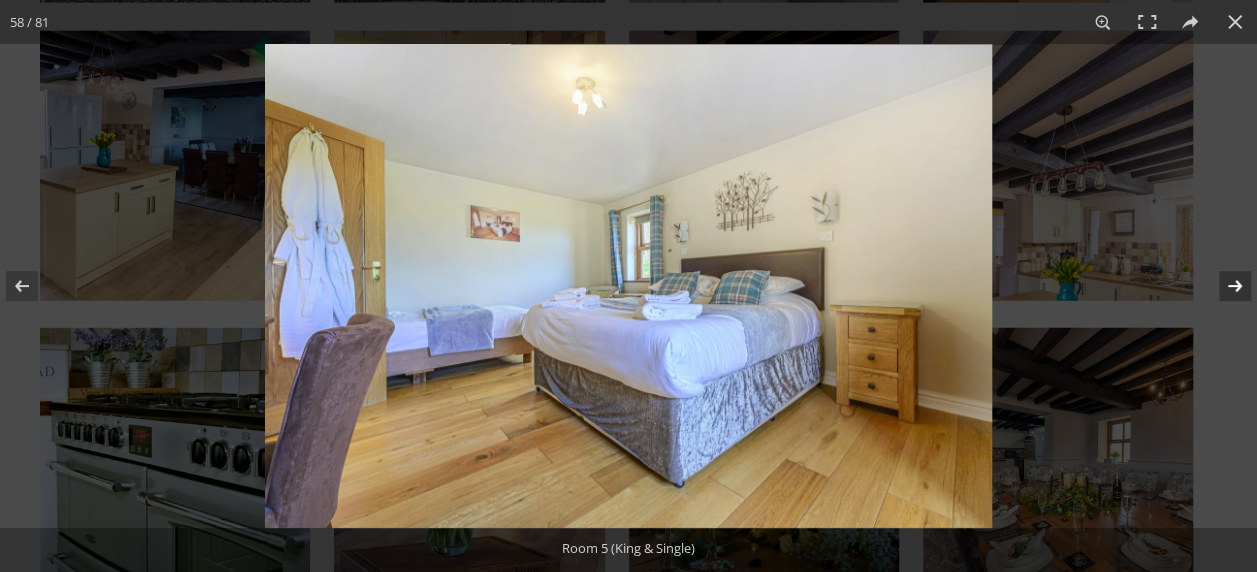 click at bounding box center [1222, 286] 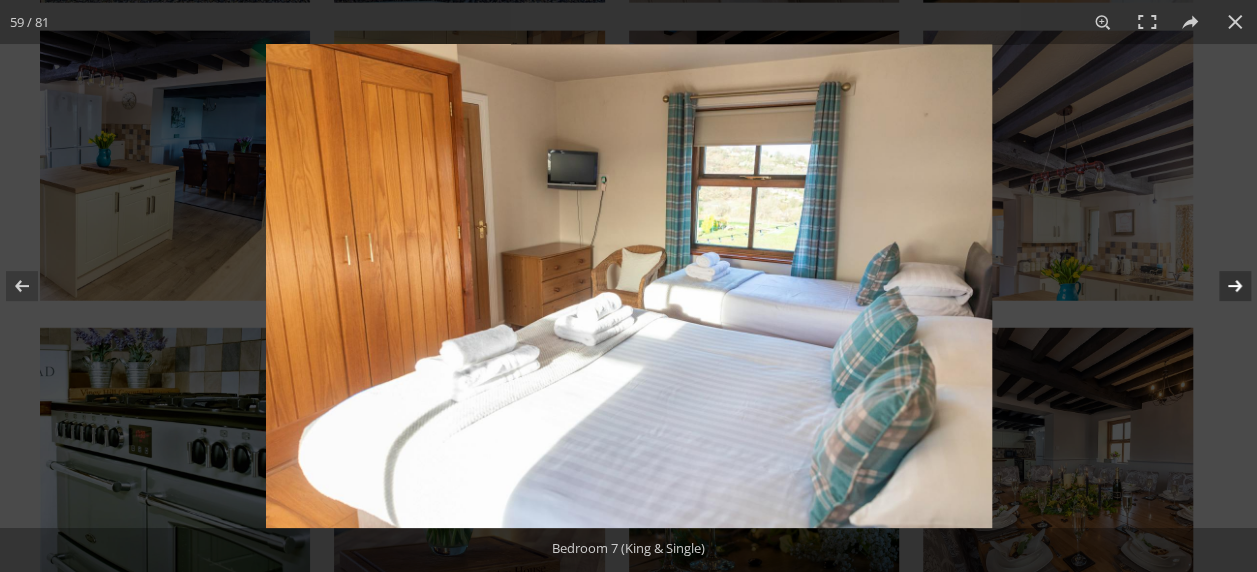 click at bounding box center (1222, 286) 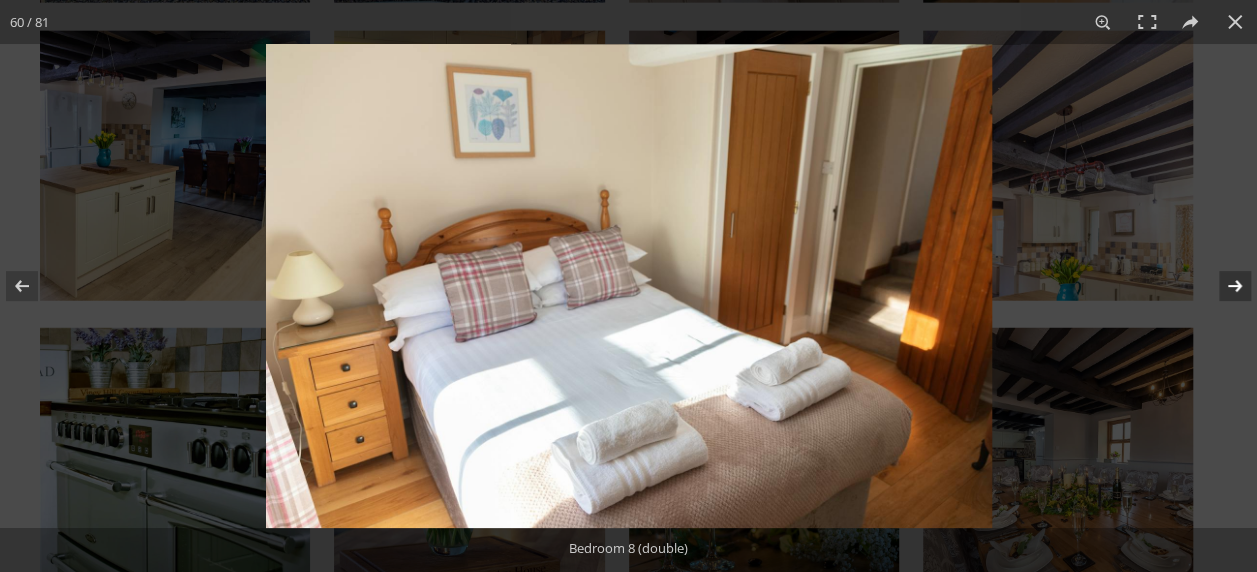 click at bounding box center [1222, 286] 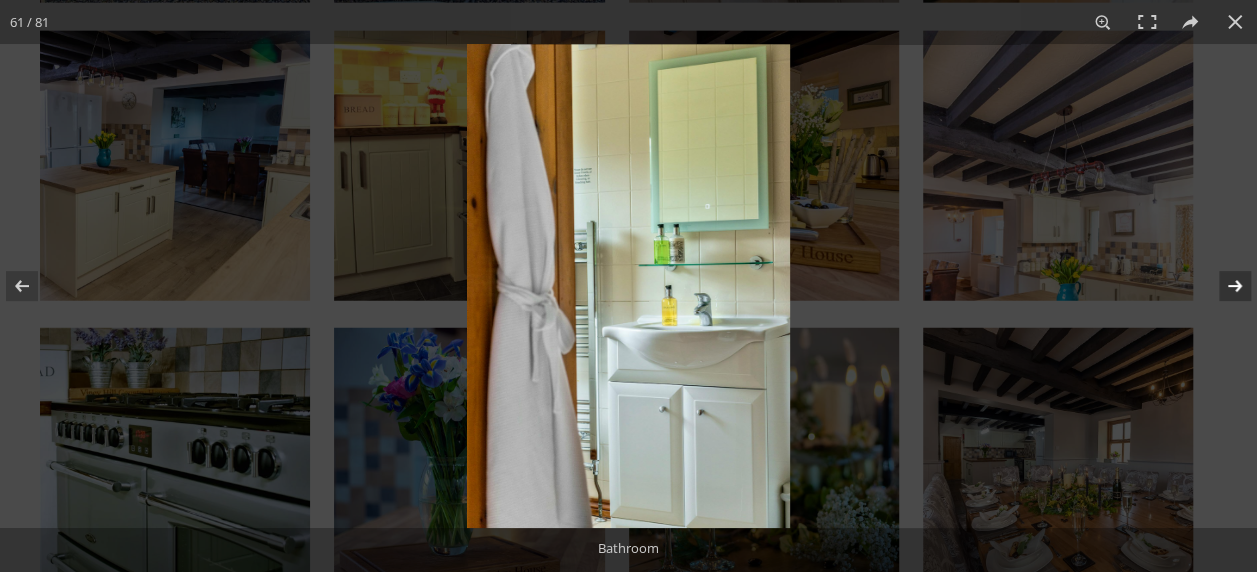click at bounding box center (1222, 286) 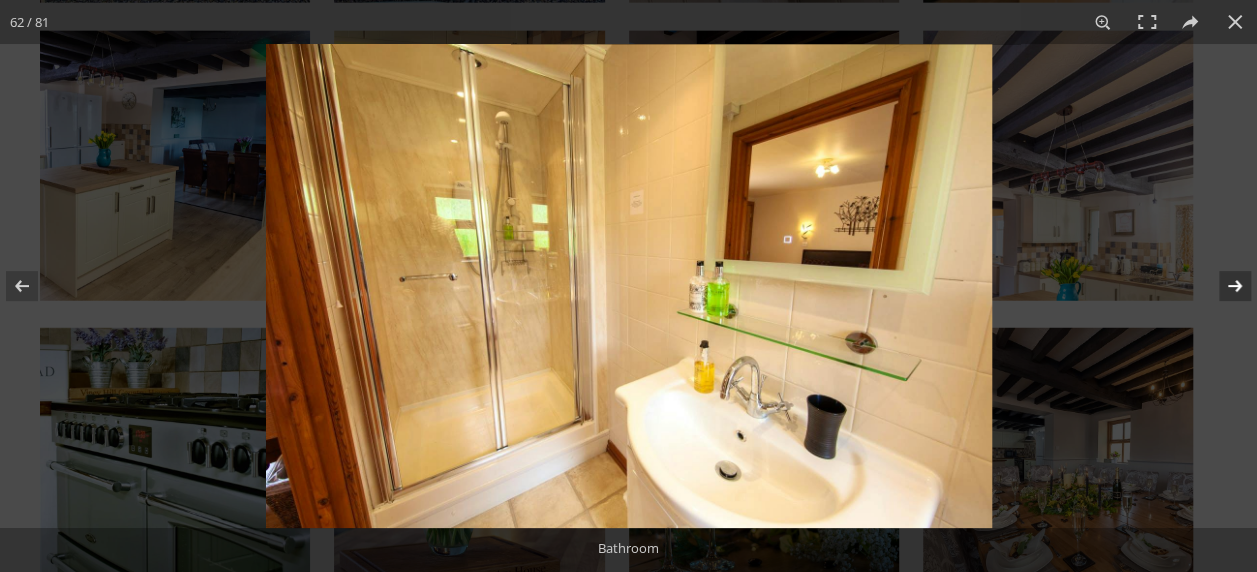 click at bounding box center (1222, 286) 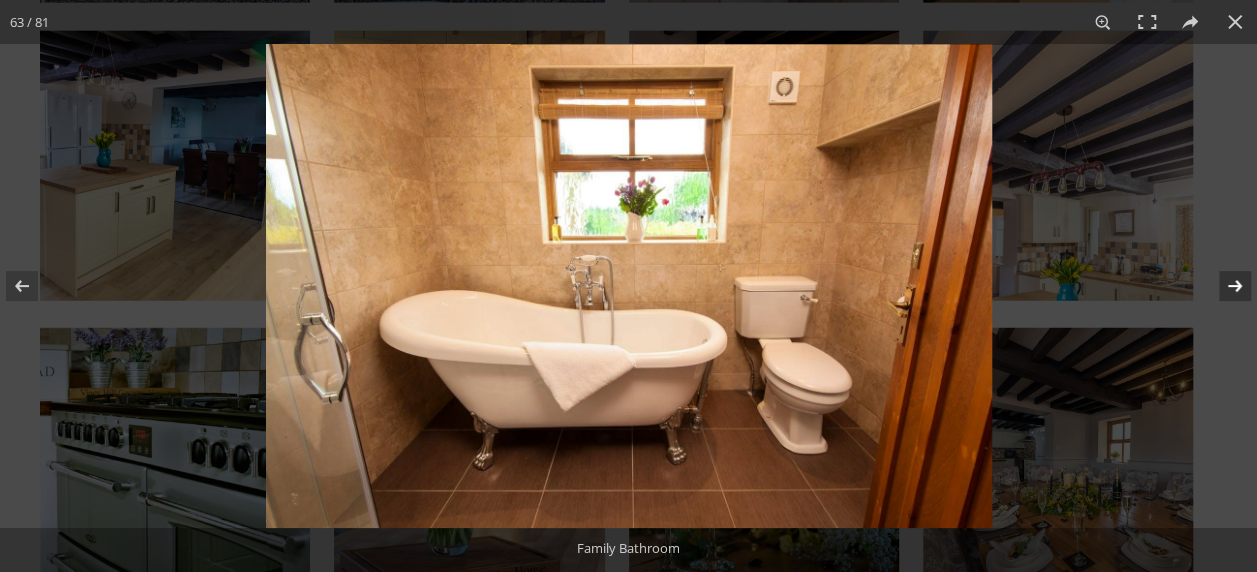 click at bounding box center [1222, 286] 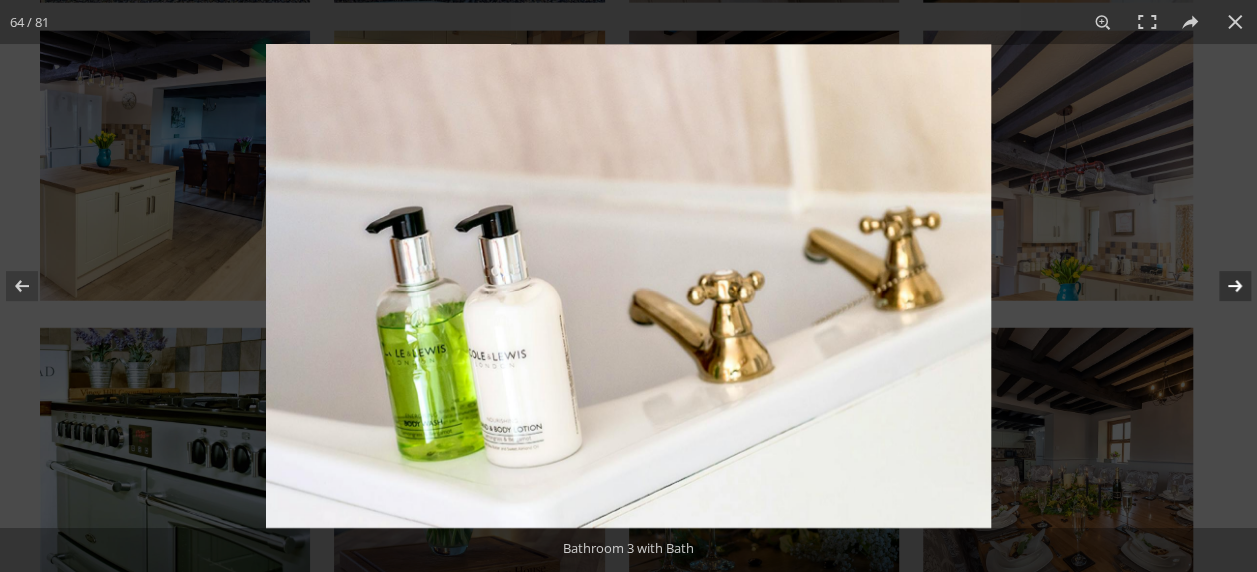 click at bounding box center (1222, 286) 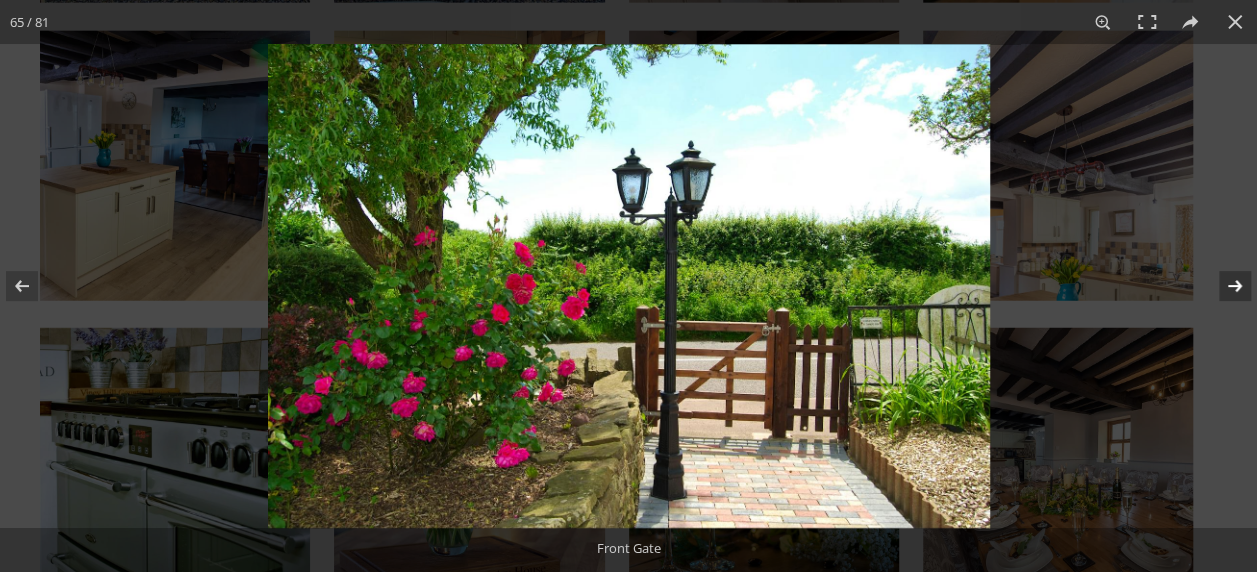 click at bounding box center [1222, 286] 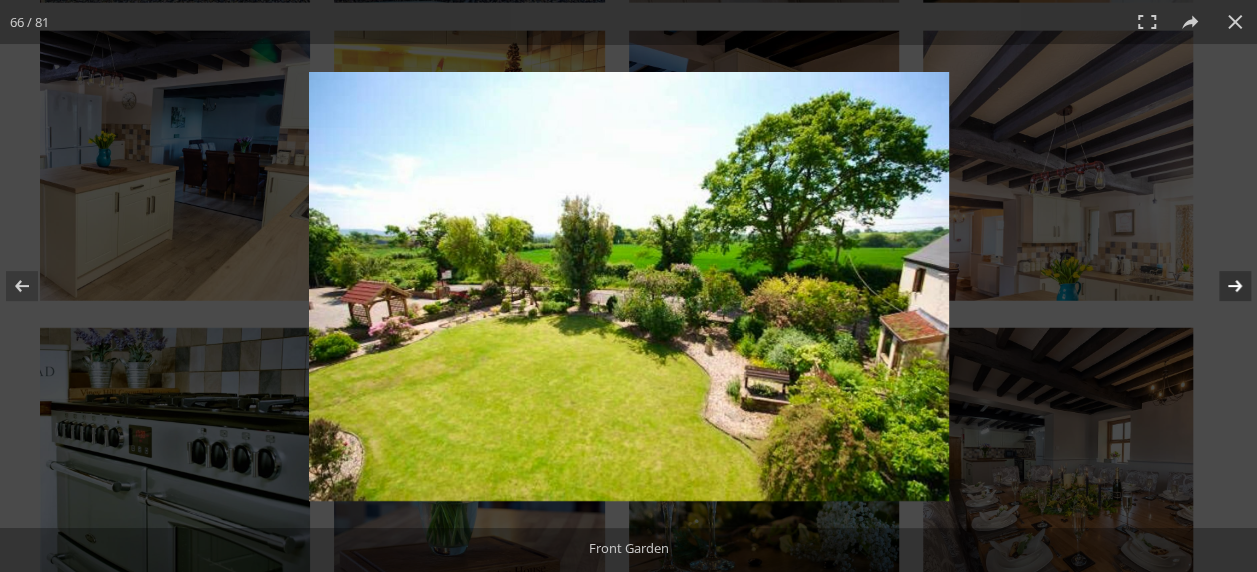 click at bounding box center (1222, 286) 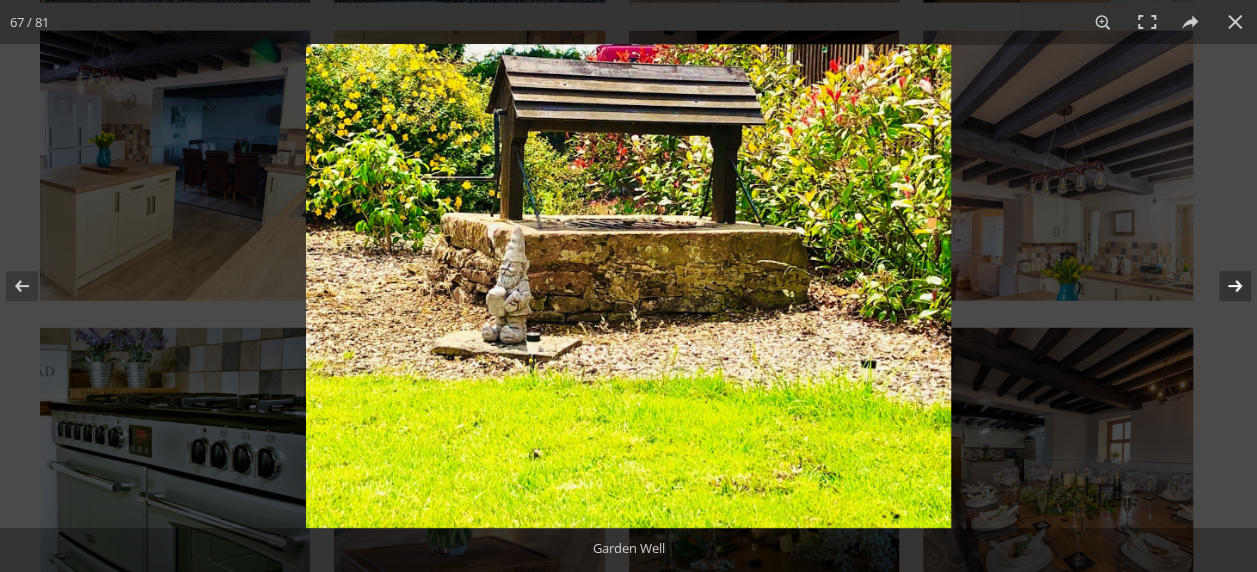click at bounding box center [1222, 286] 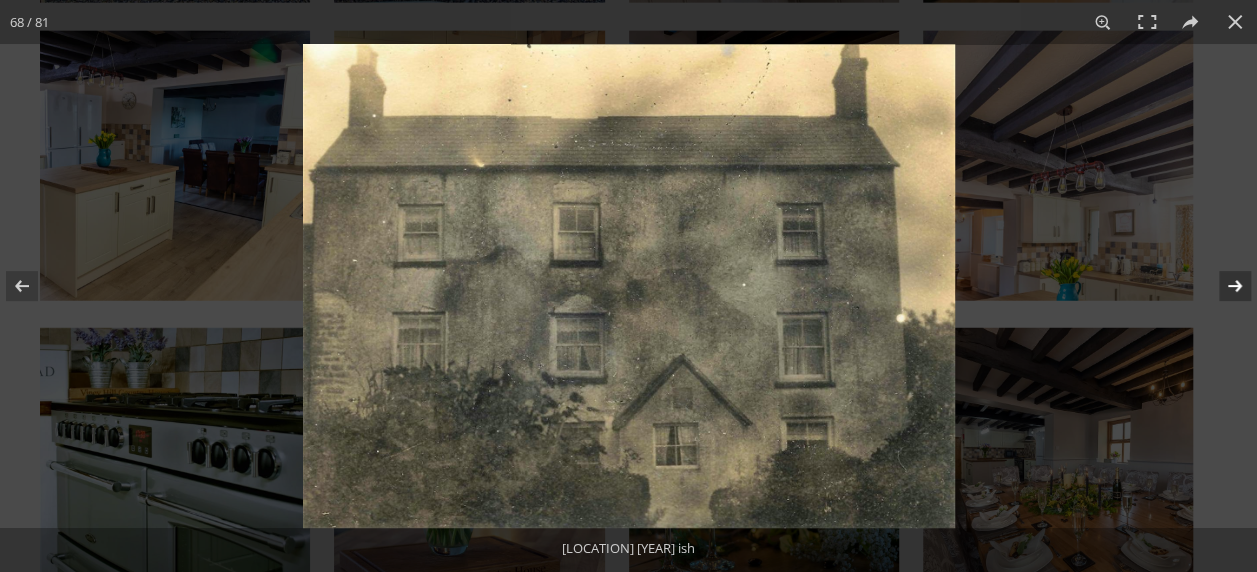 click at bounding box center [1222, 286] 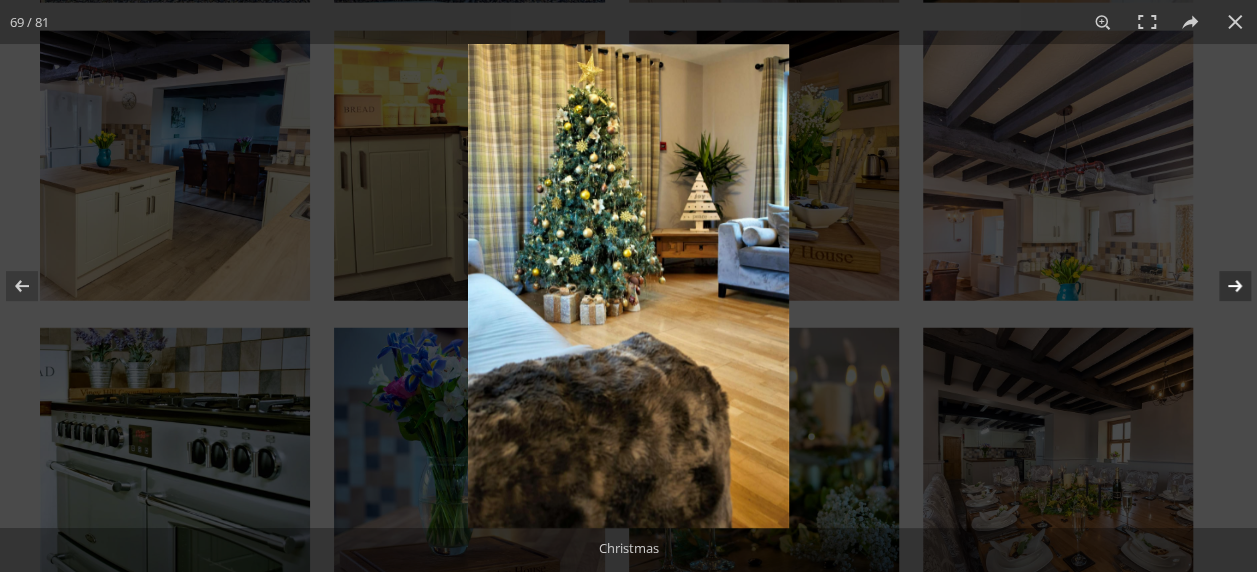 click at bounding box center [1222, 286] 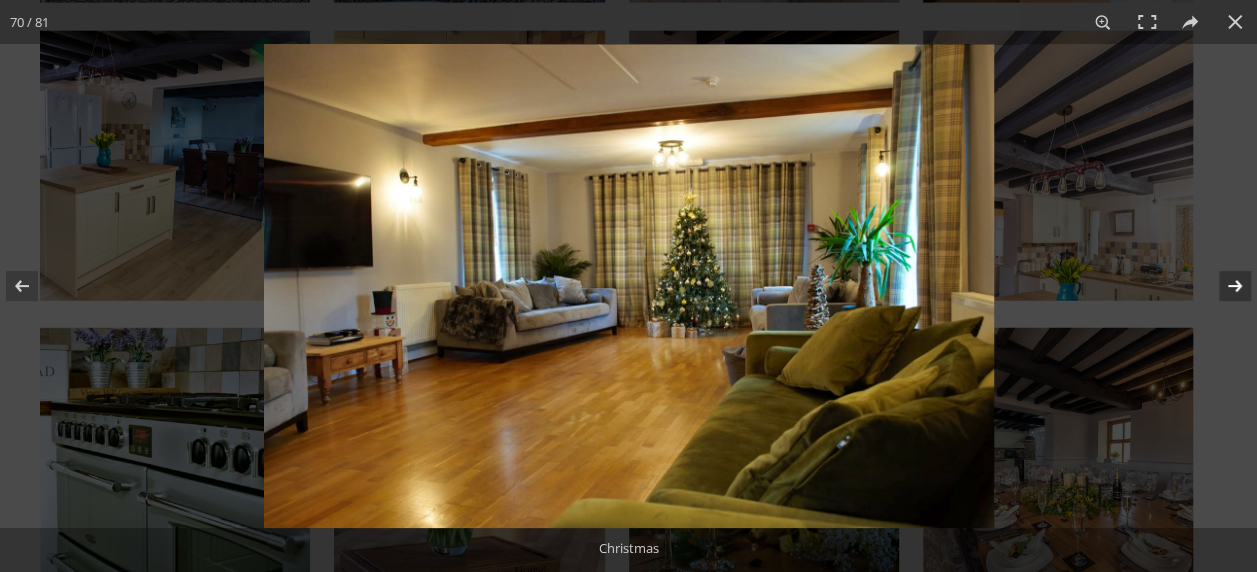 click at bounding box center [1222, 286] 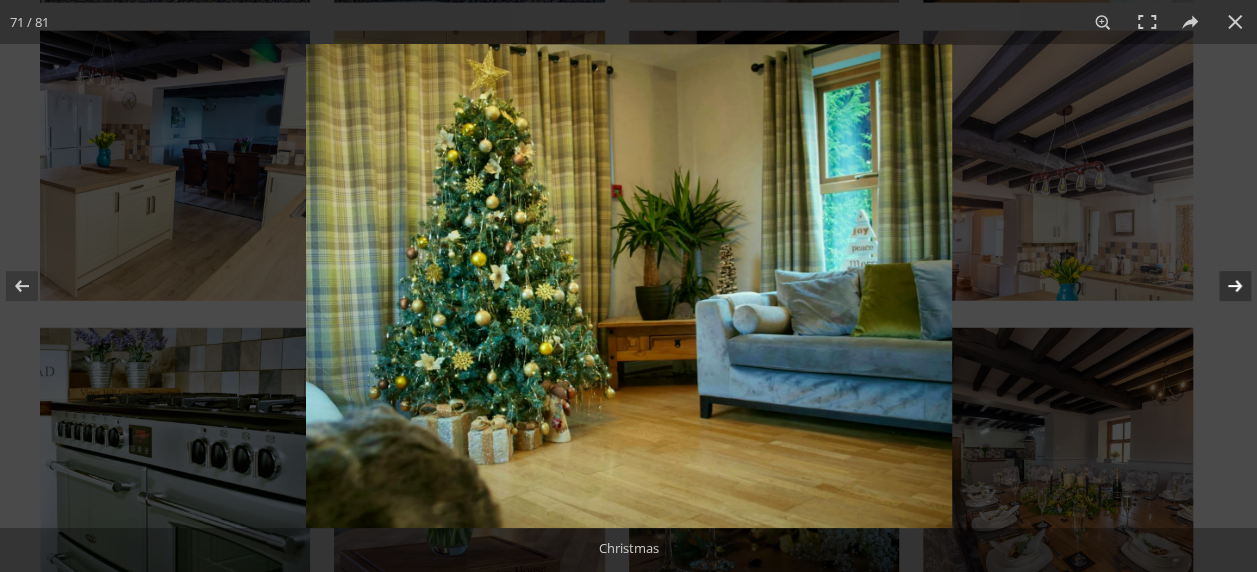 click at bounding box center [1222, 286] 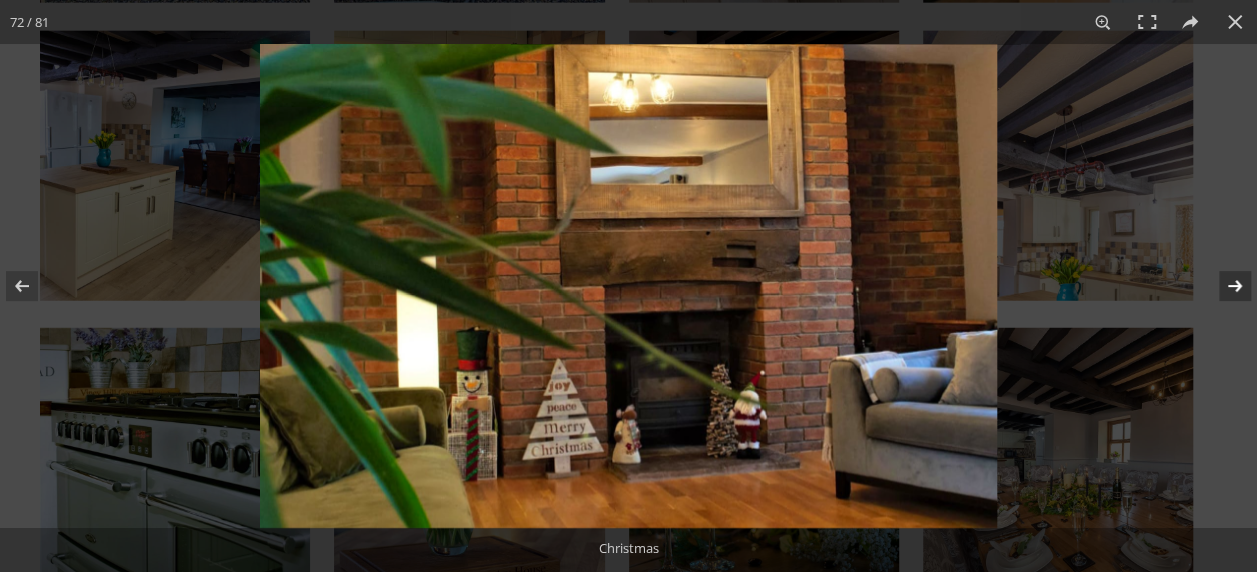 click at bounding box center [1222, 286] 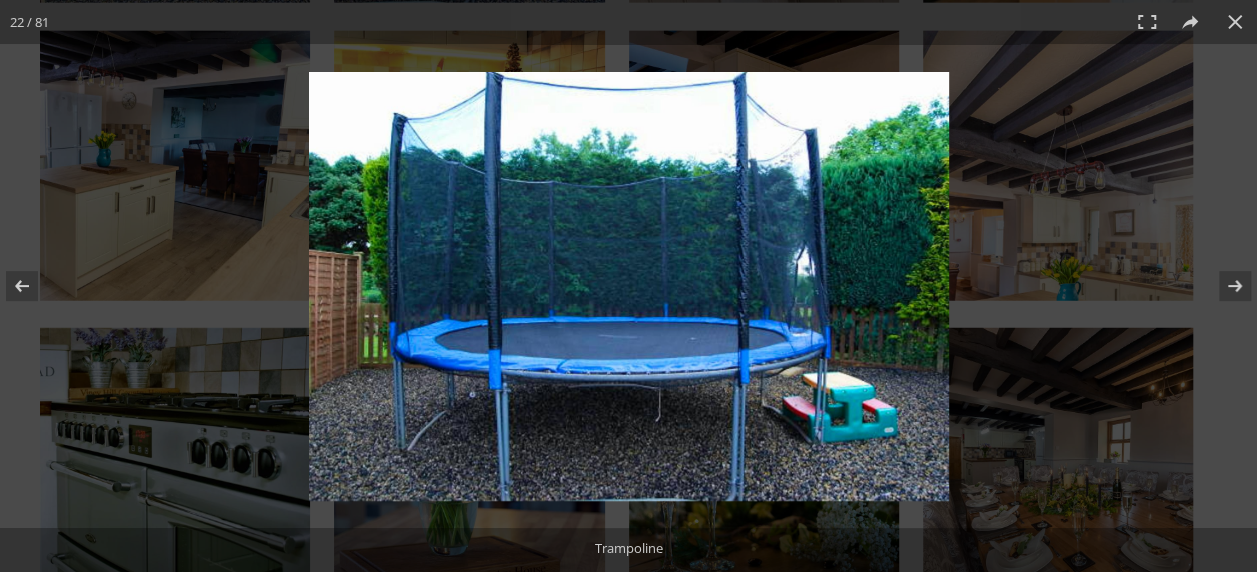 drag, startPoint x: 518, startPoint y: 369, endPoint x: 561, endPoint y: 423, distance: 69.02898 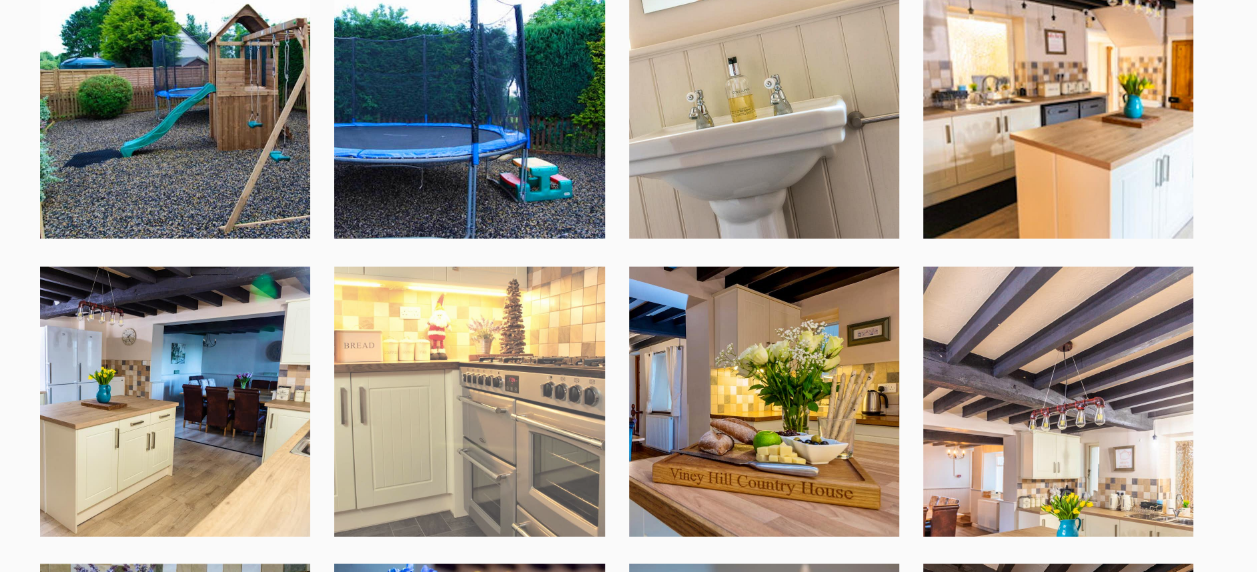scroll, scrollTop: 2000, scrollLeft: 0, axis: vertical 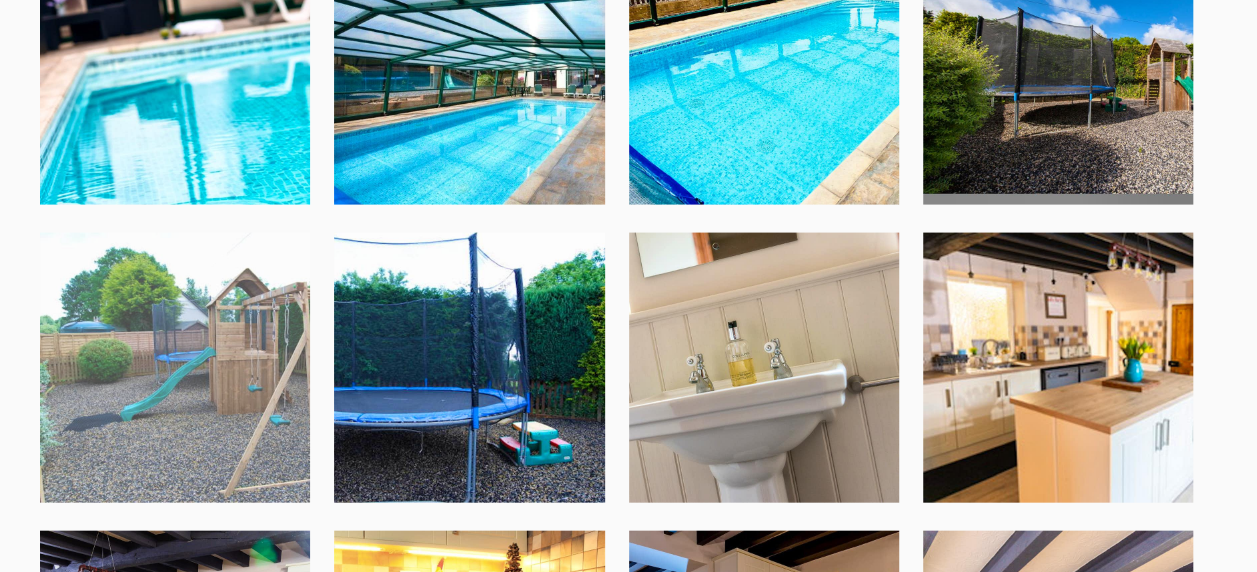 click at bounding box center (175, 368) 